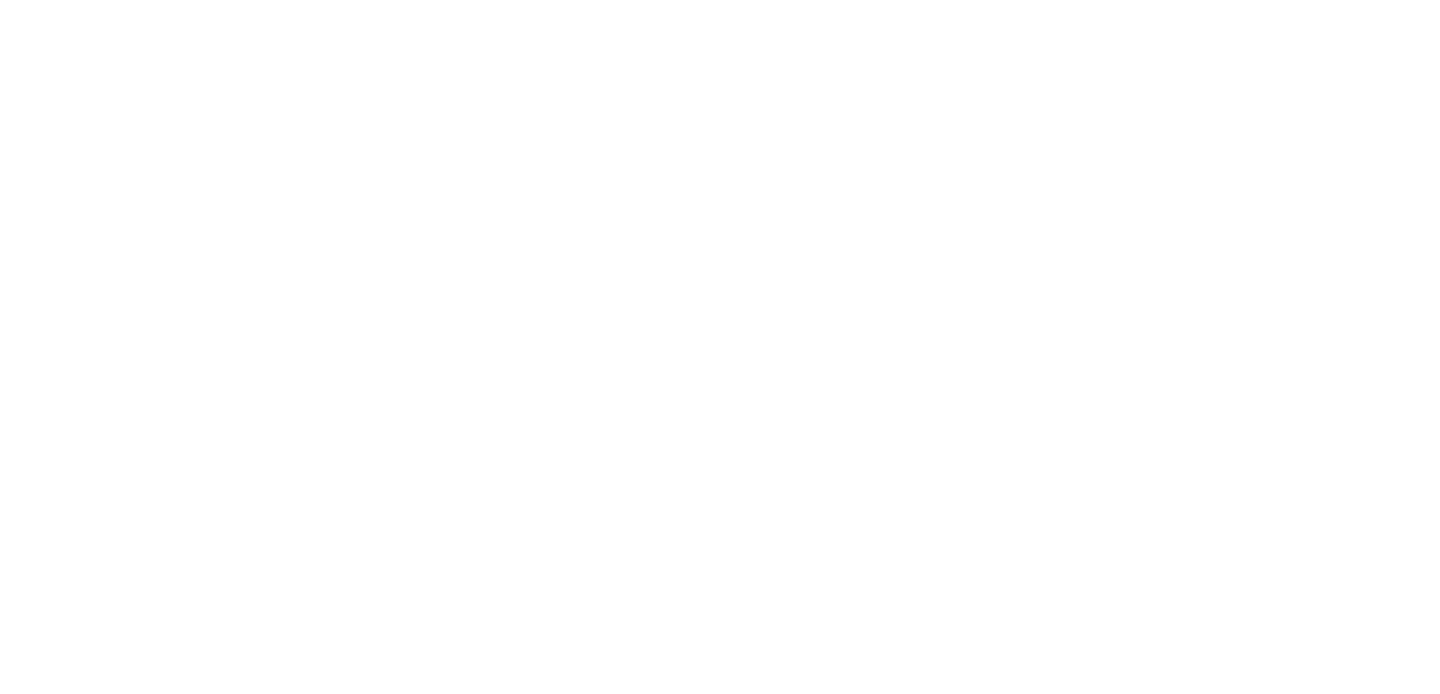 scroll, scrollTop: 0, scrollLeft: 0, axis: both 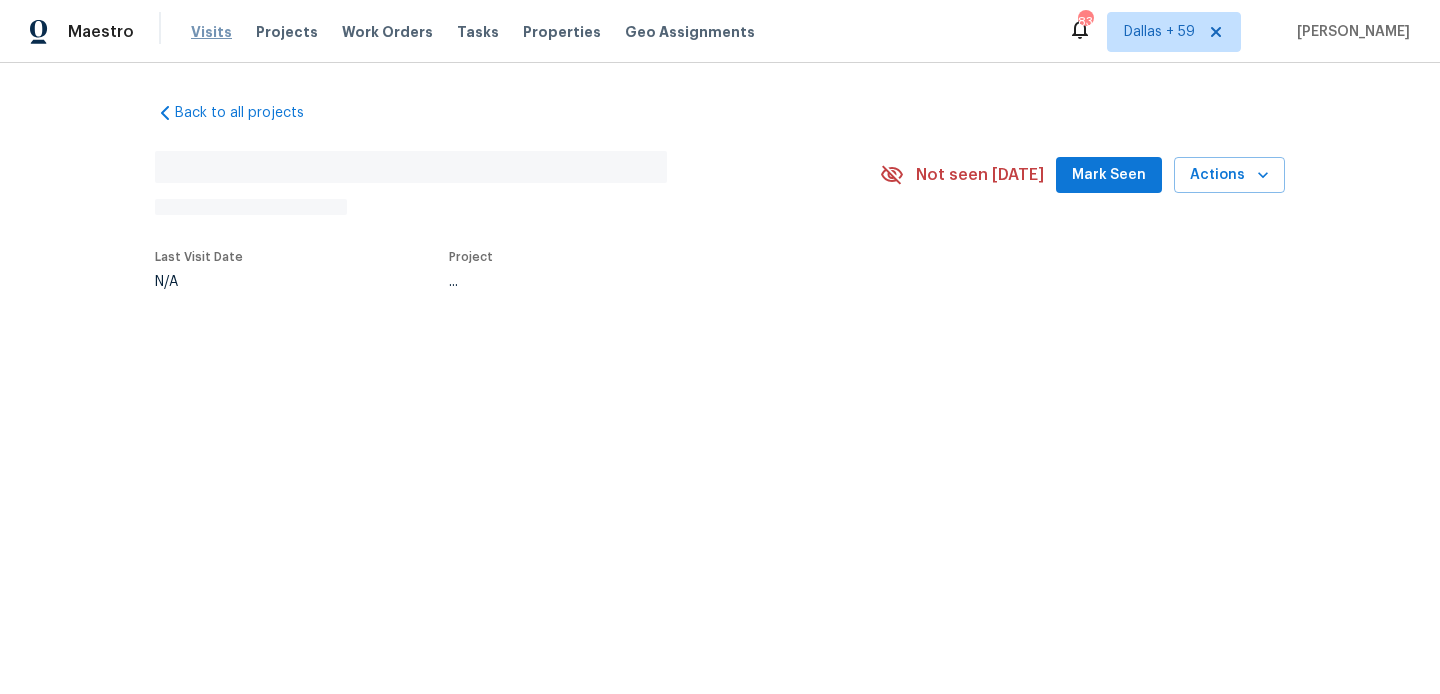 click on "Visits" at bounding box center (211, 32) 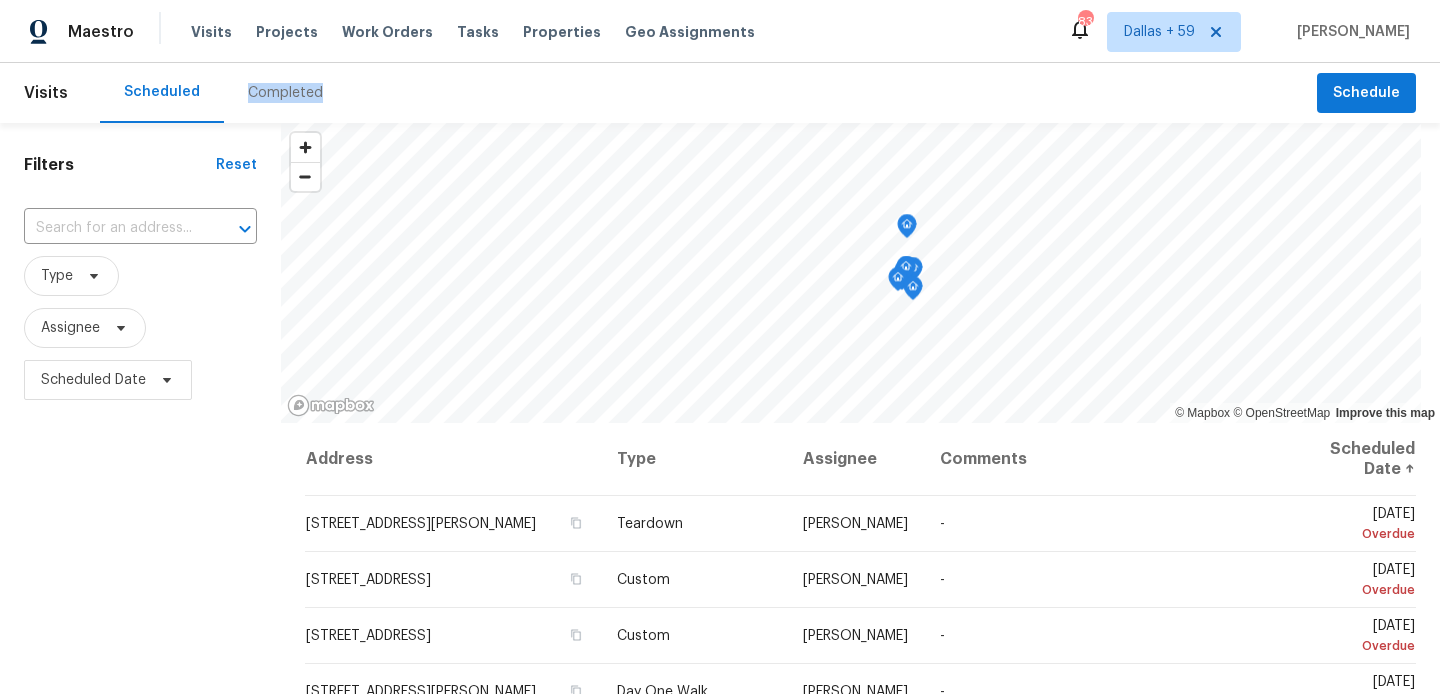 click on "Completed" at bounding box center (285, 93) 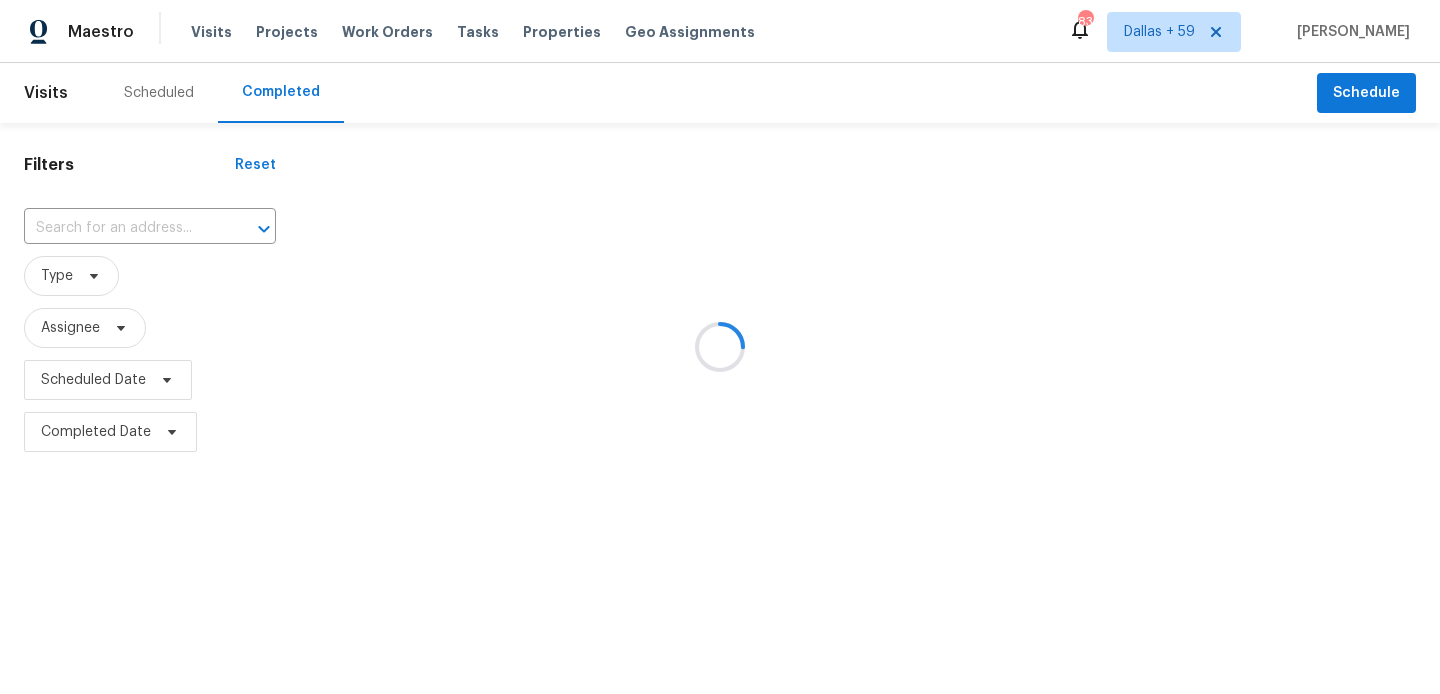 click at bounding box center [720, 347] 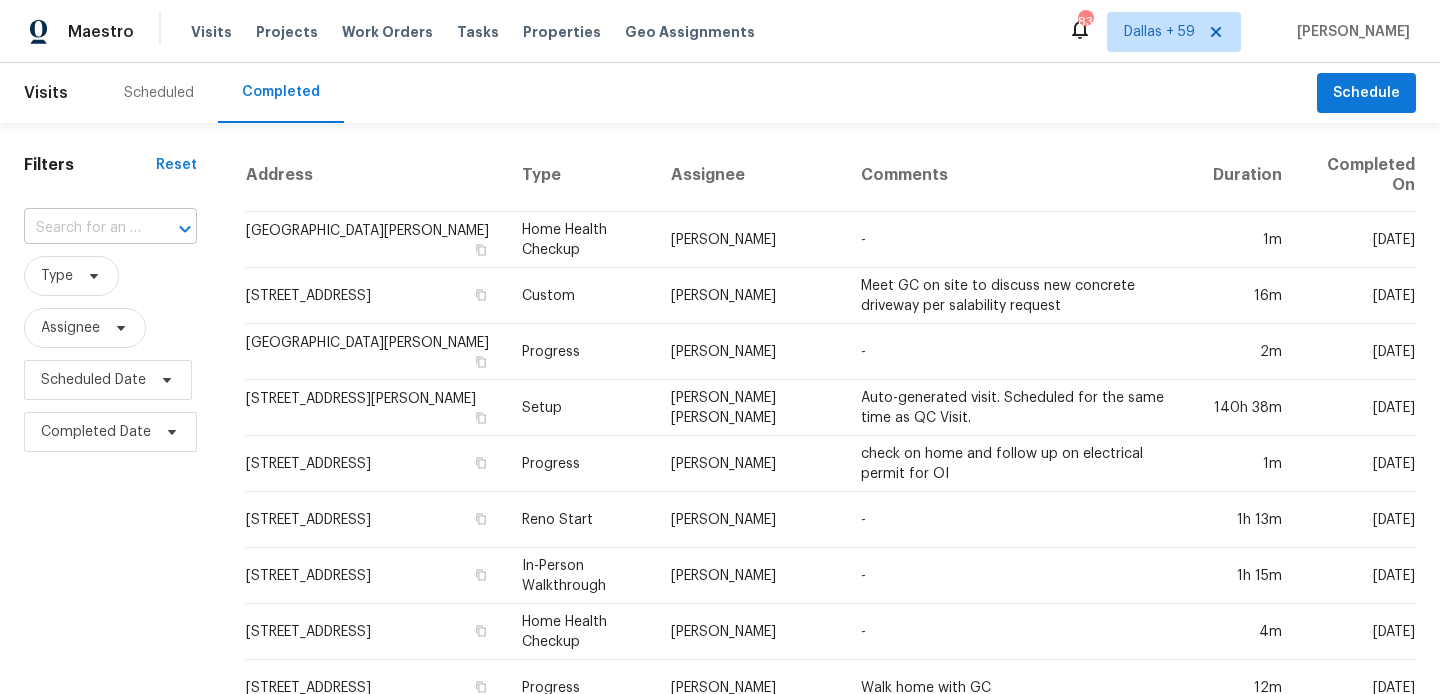 click at bounding box center (82, 228) 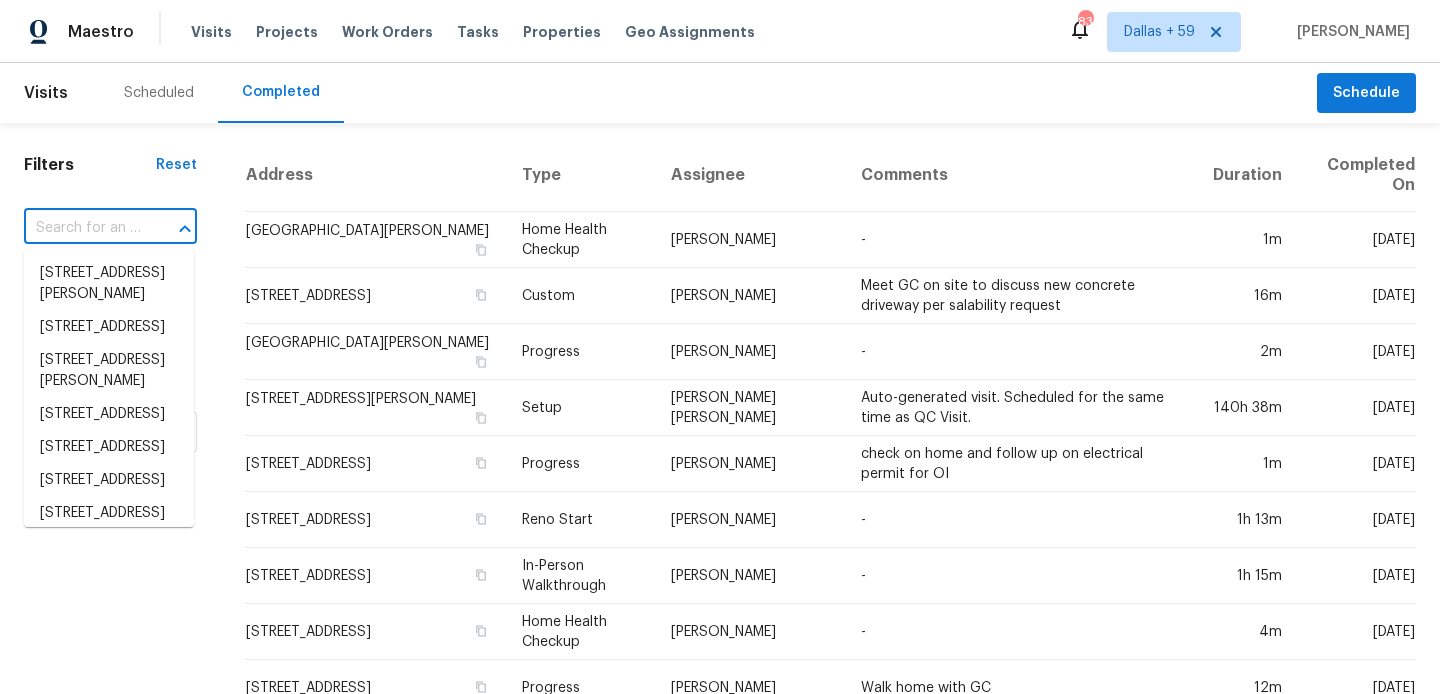 paste on "339 Warrenton Dr, Douglasville, GA 30134" 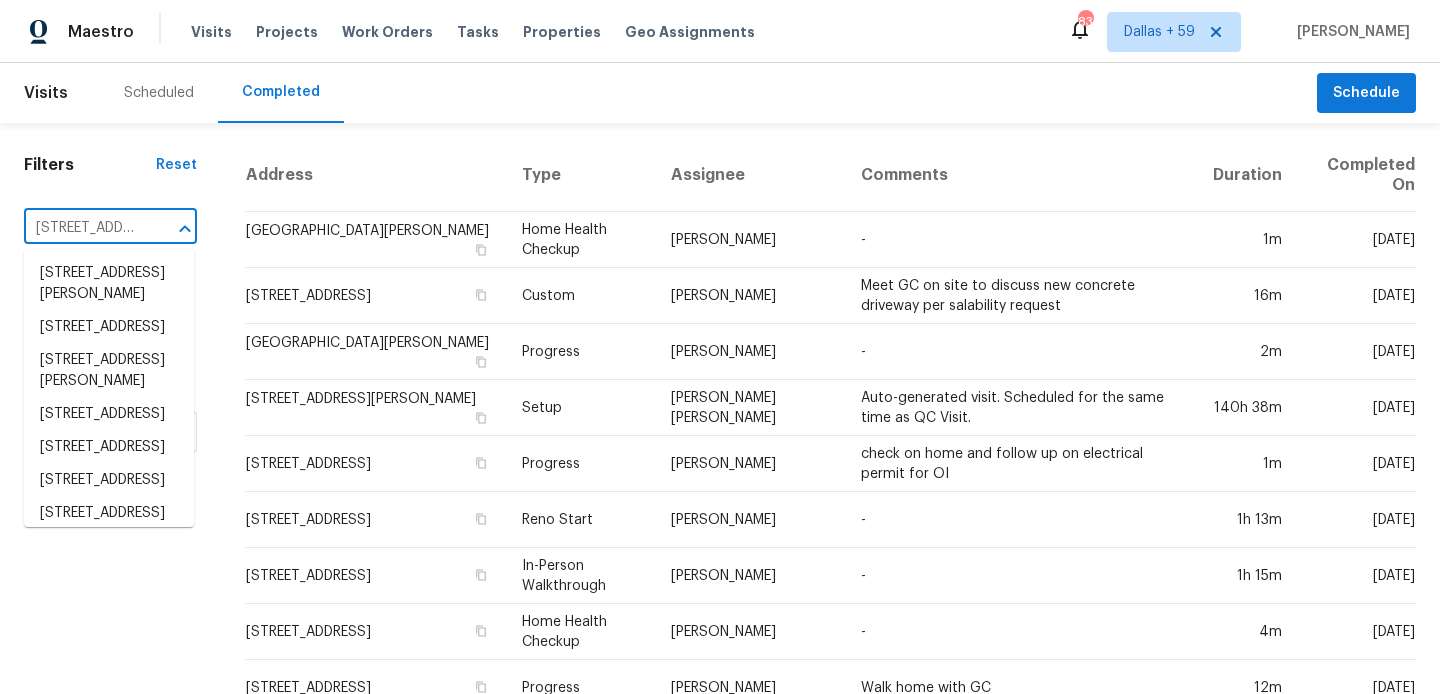 scroll, scrollTop: 0, scrollLeft: 171, axis: horizontal 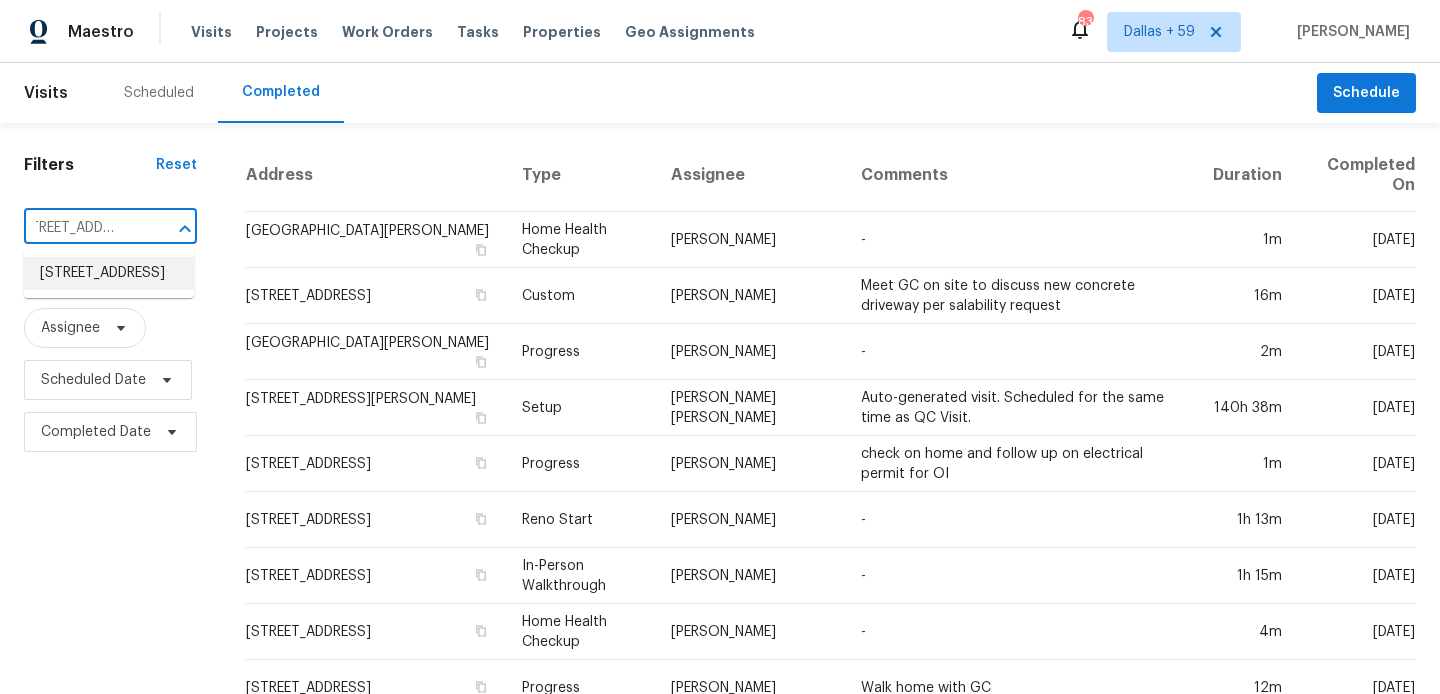 click on "339 Warrenton Dr, Douglasville, GA 30134" at bounding box center (109, 273) 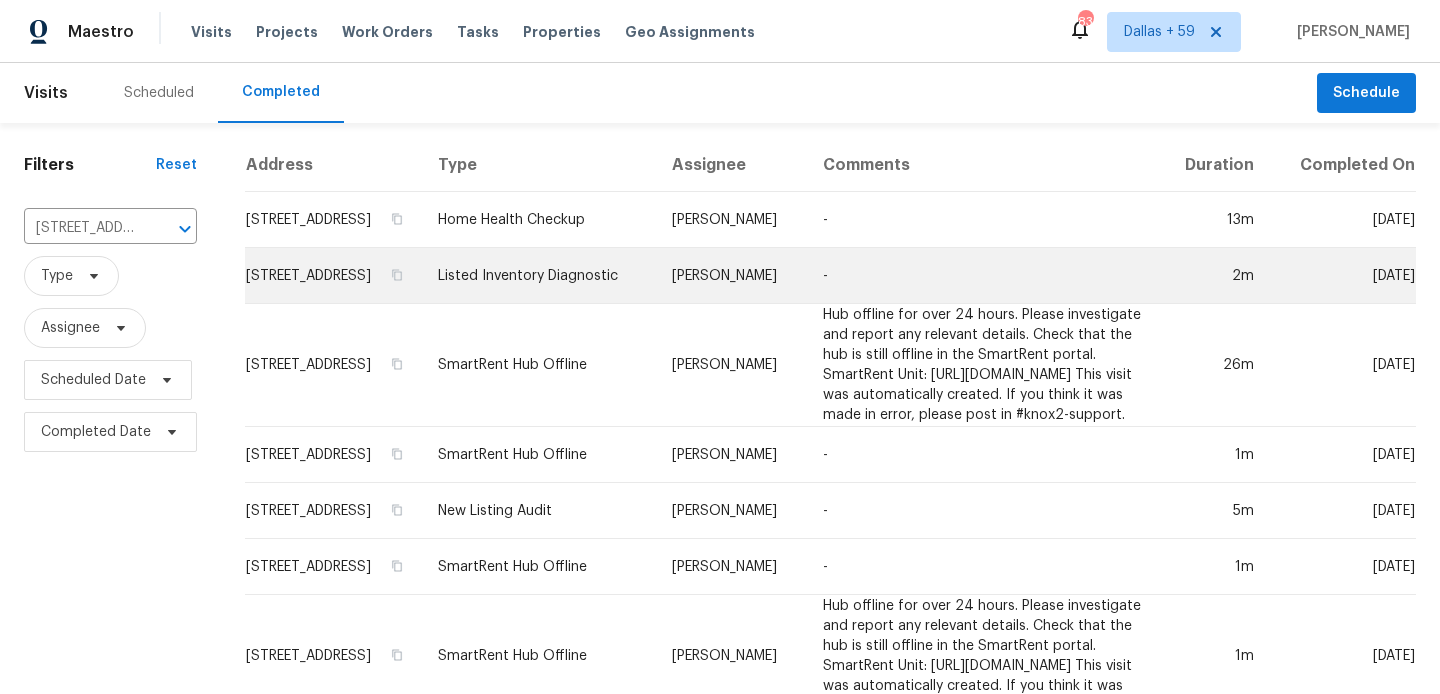 click on "Listed Inventory Diagnostic" at bounding box center (539, 276) 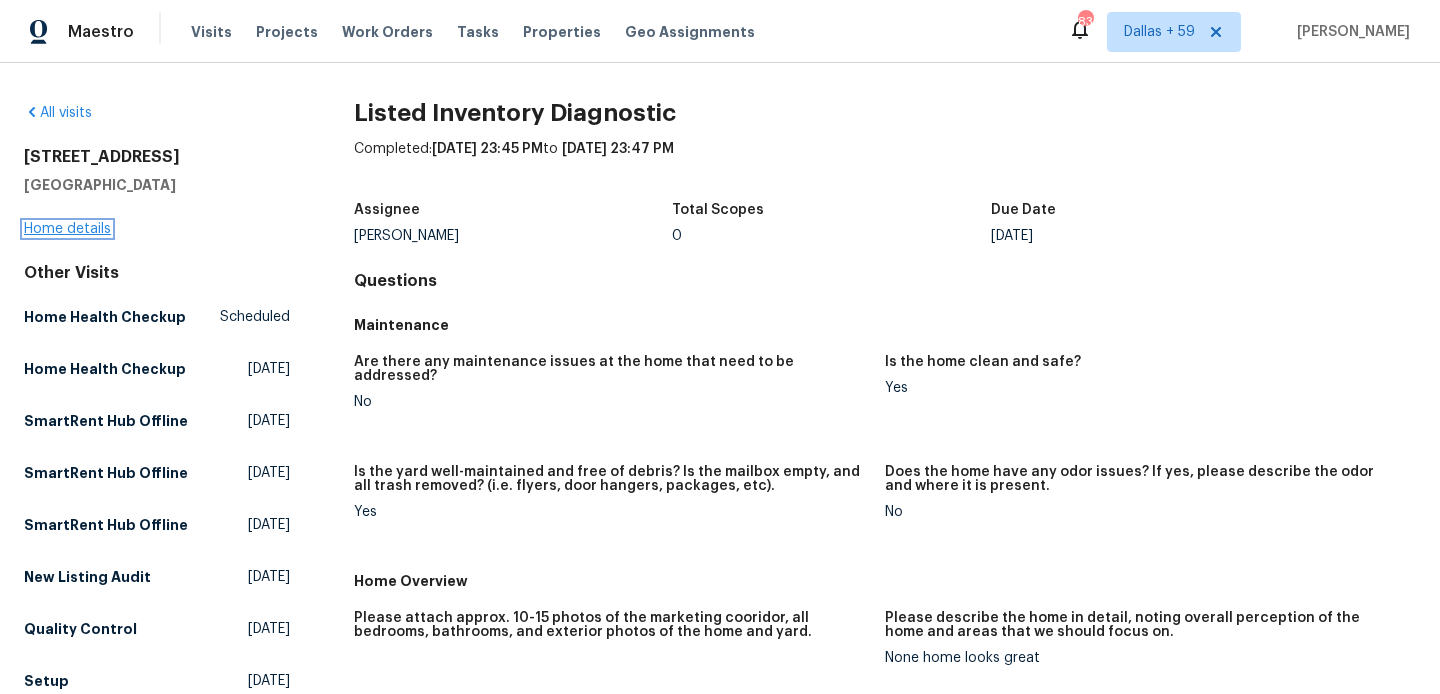 click on "Home details" at bounding box center [67, 229] 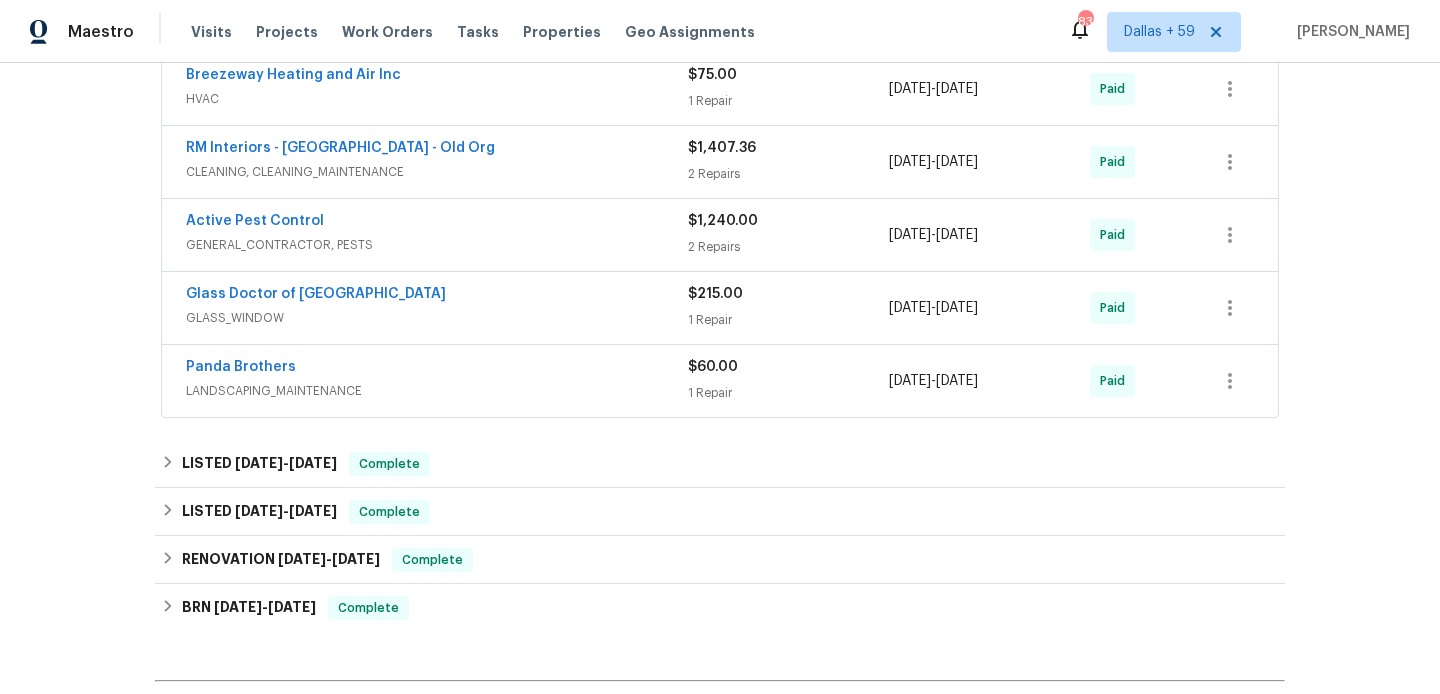 scroll, scrollTop: 858, scrollLeft: 0, axis: vertical 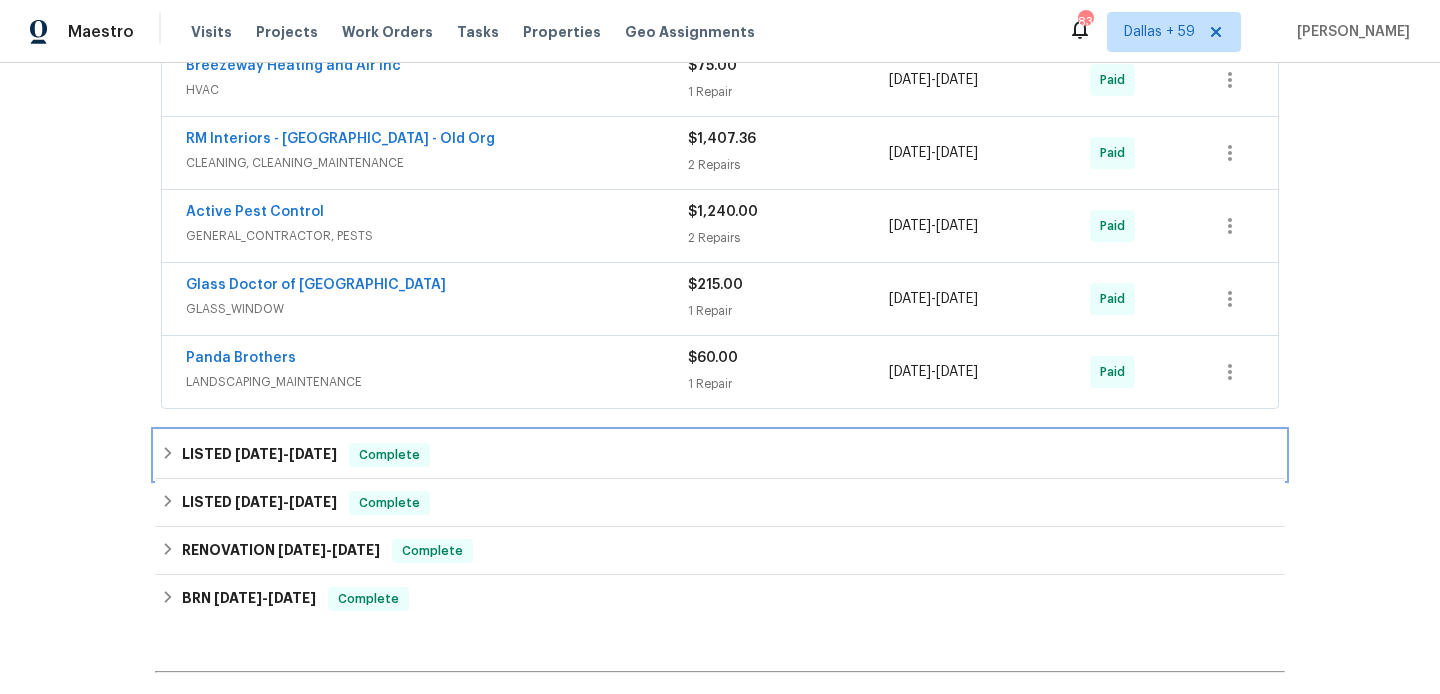 click on "Complete" at bounding box center [389, 455] 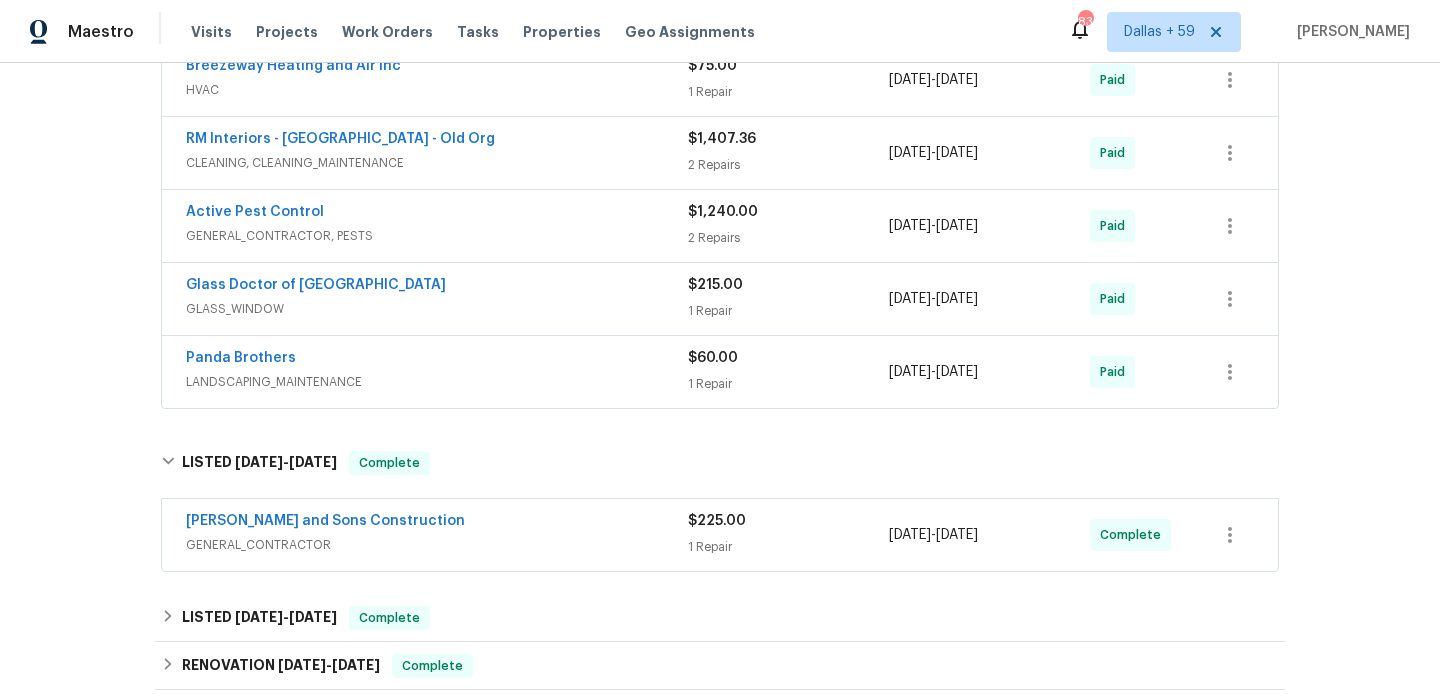 click on "GENERAL_CONTRACTOR" at bounding box center [437, 545] 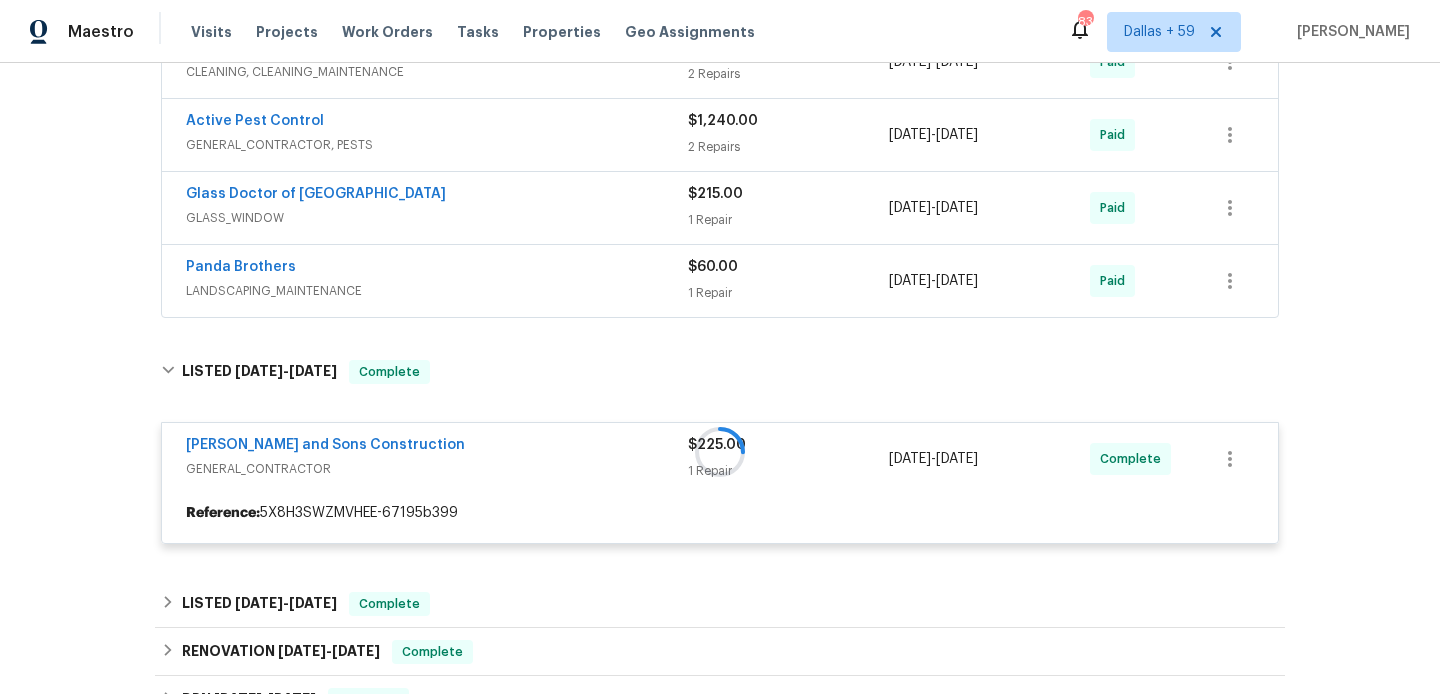 scroll, scrollTop: 967, scrollLeft: 0, axis: vertical 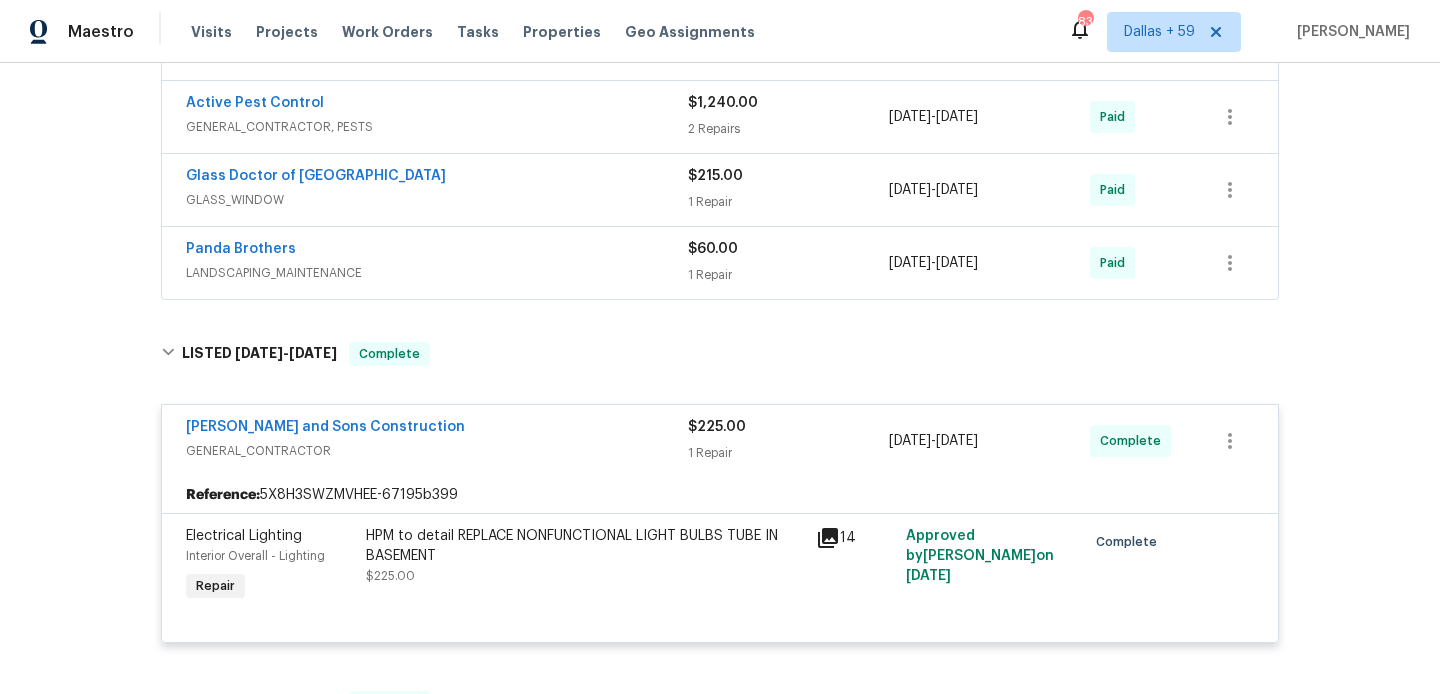 click on "LANDSCAPING_MAINTENANCE" at bounding box center (437, 273) 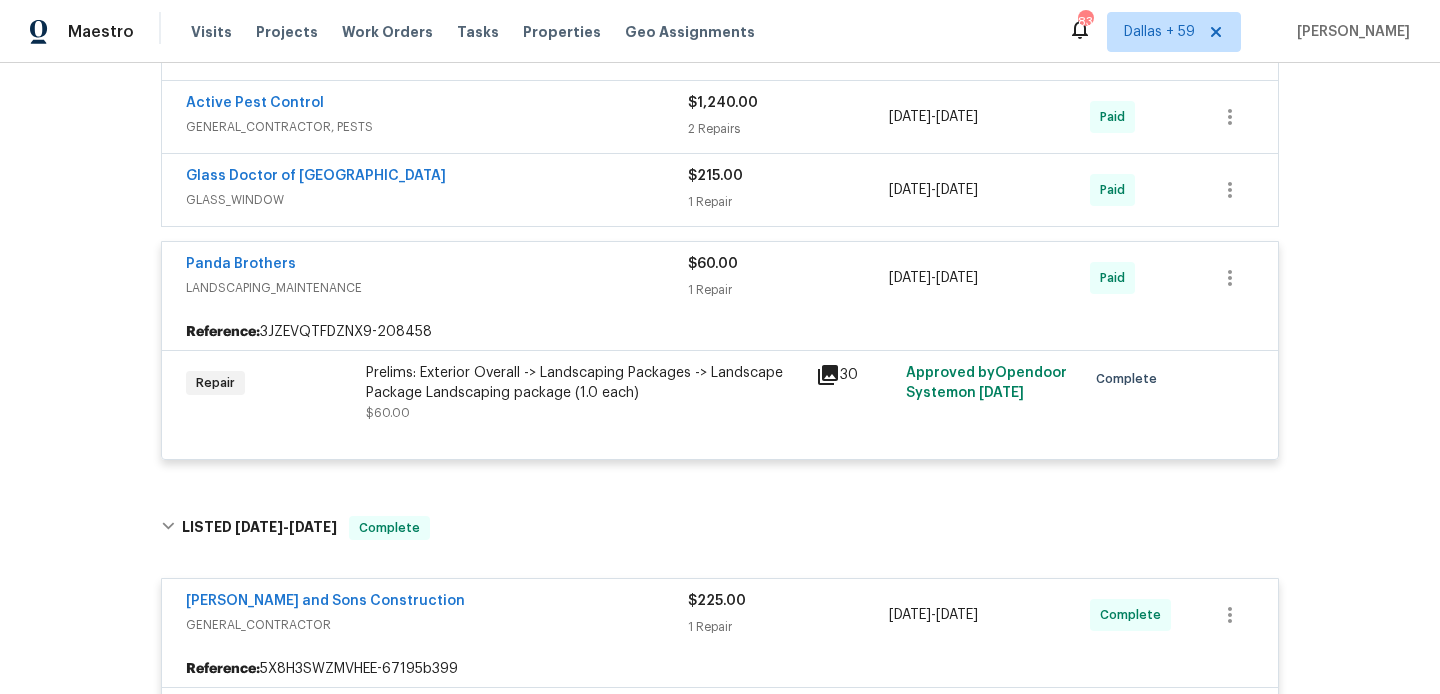 click on "GLASS_WINDOW" at bounding box center [437, 200] 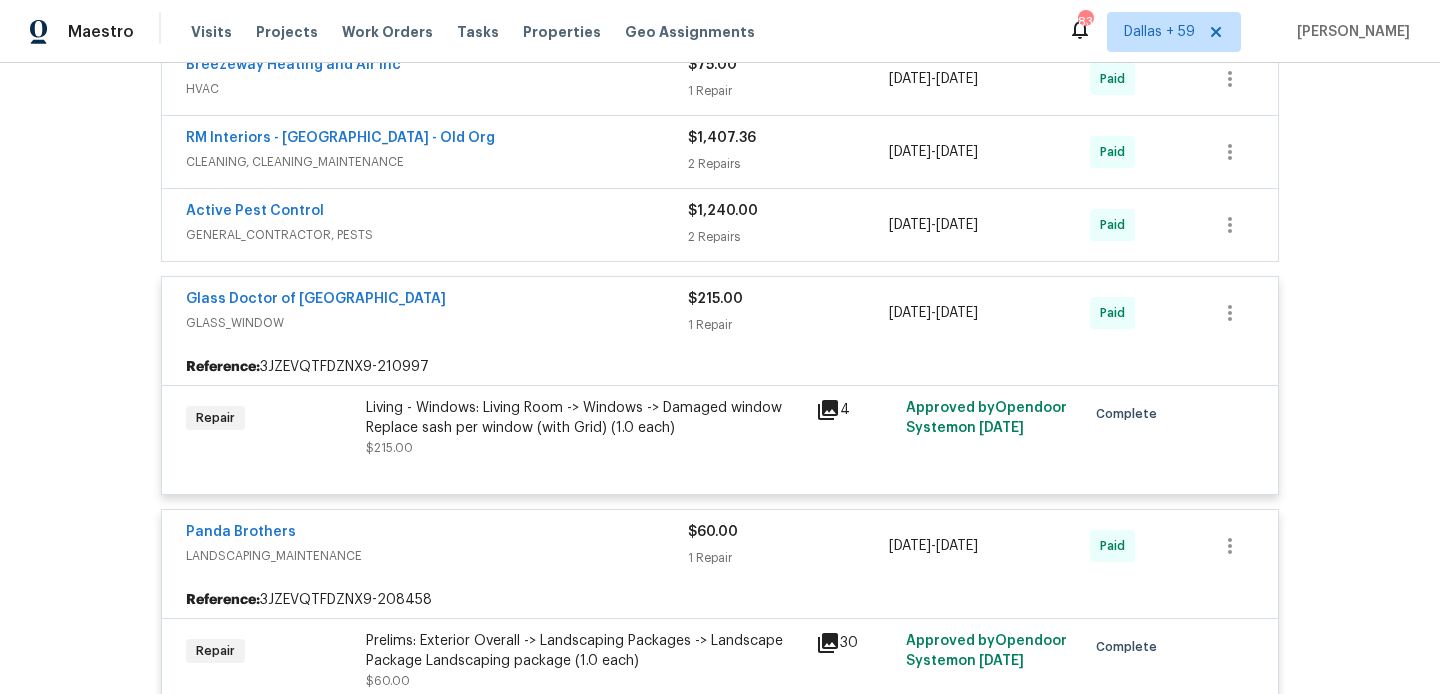 scroll, scrollTop: 858, scrollLeft: 0, axis: vertical 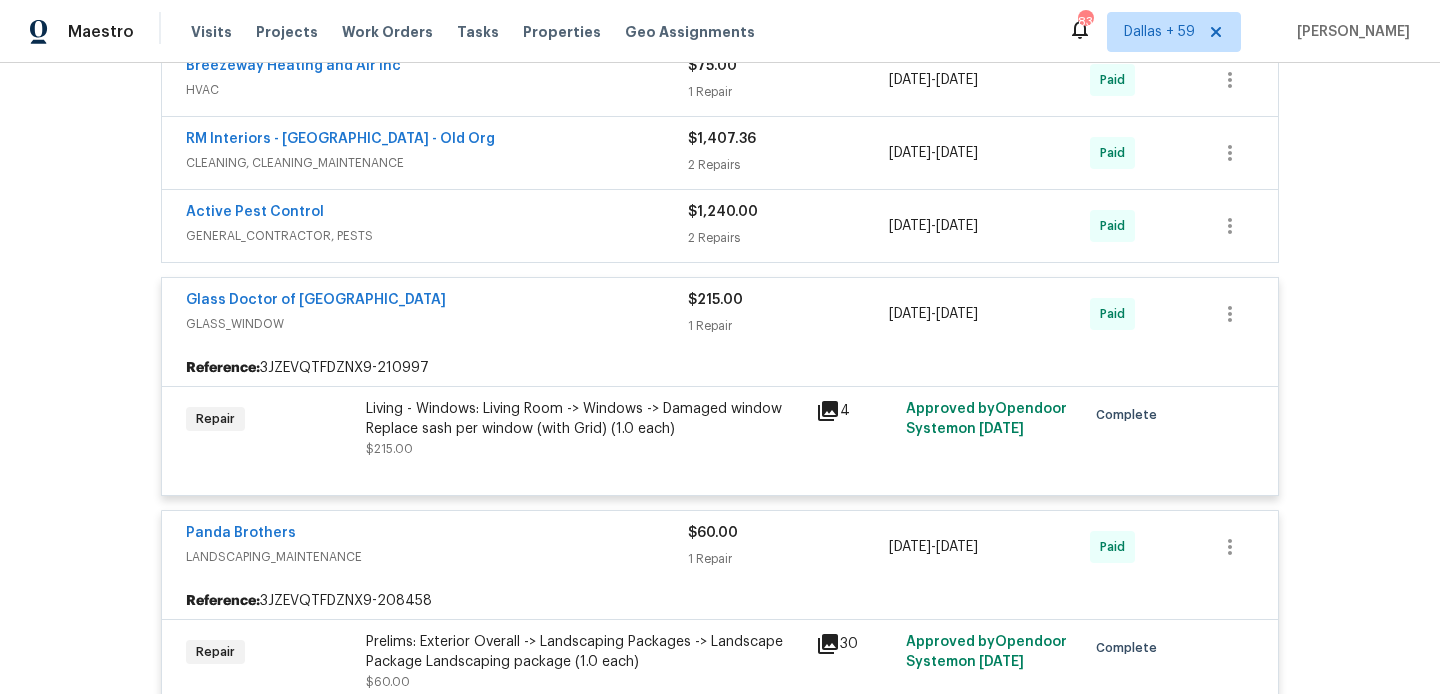 click on "Active Pest Control GENERAL_CONTRACTOR, PESTS $1,240.00 2 Repairs 7/16/2019  -  7/20/2019 Paid" at bounding box center [720, 226] 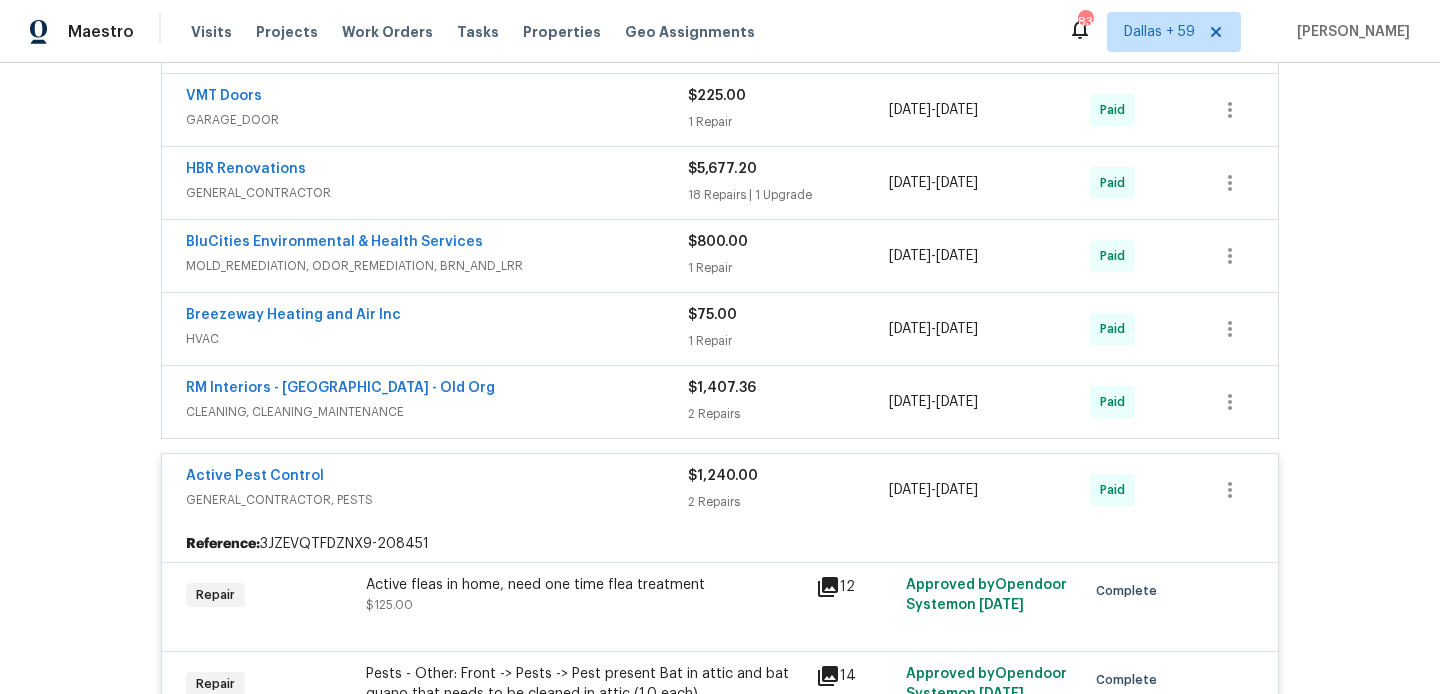 scroll, scrollTop: 604, scrollLeft: 0, axis: vertical 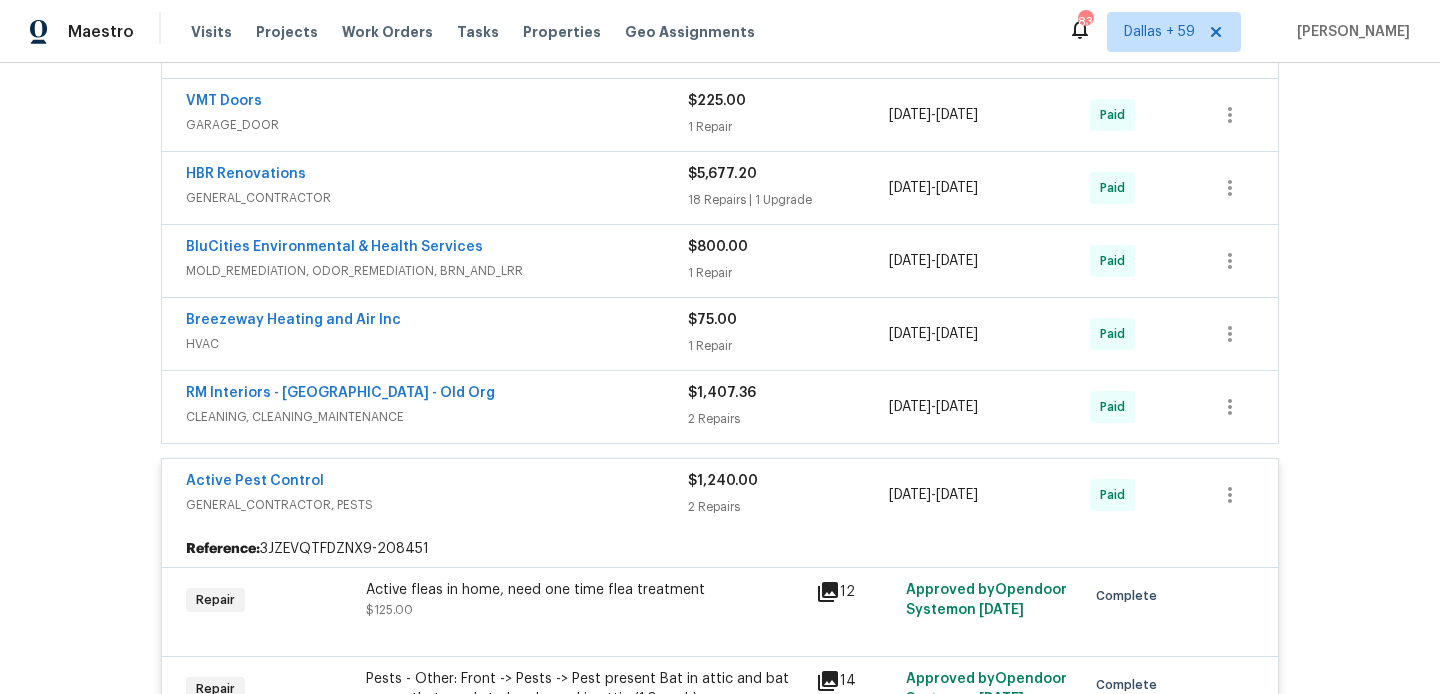 click on "GENERAL_CONTRACTOR" at bounding box center (437, 198) 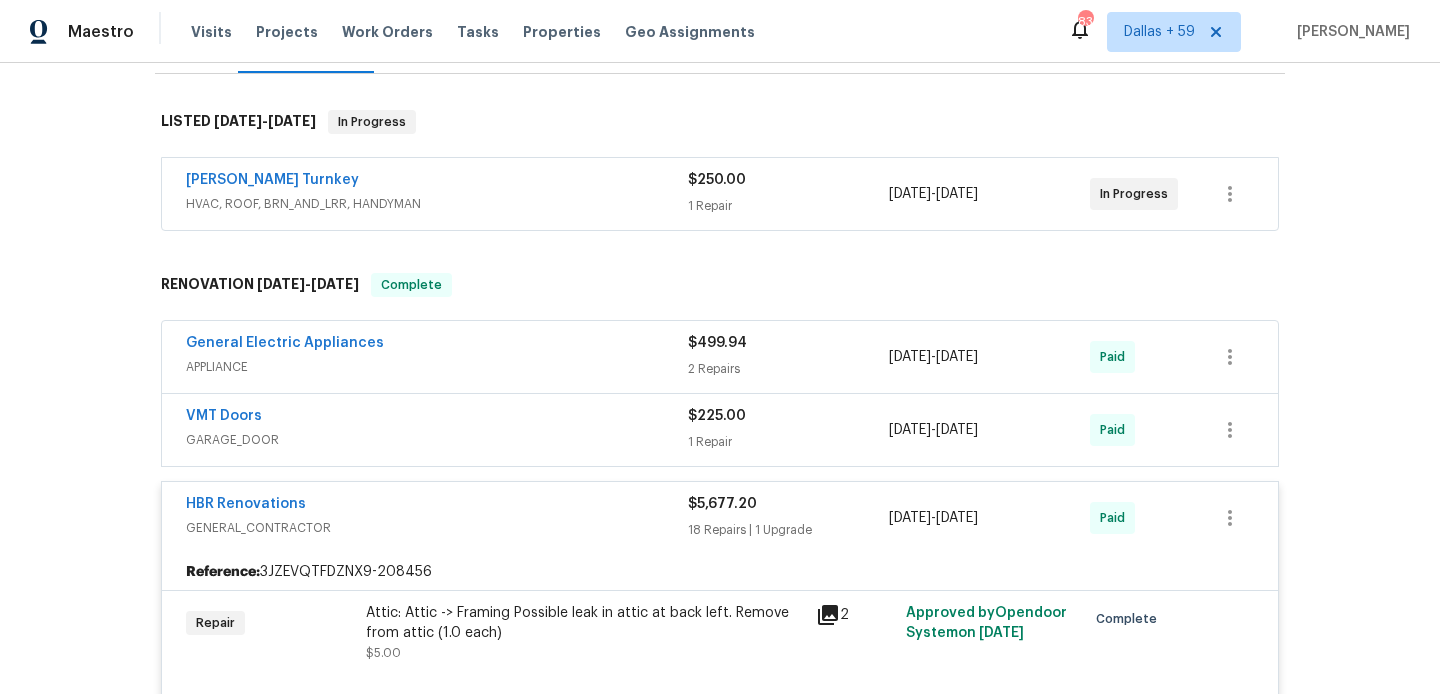 scroll, scrollTop: 0, scrollLeft: 0, axis: both 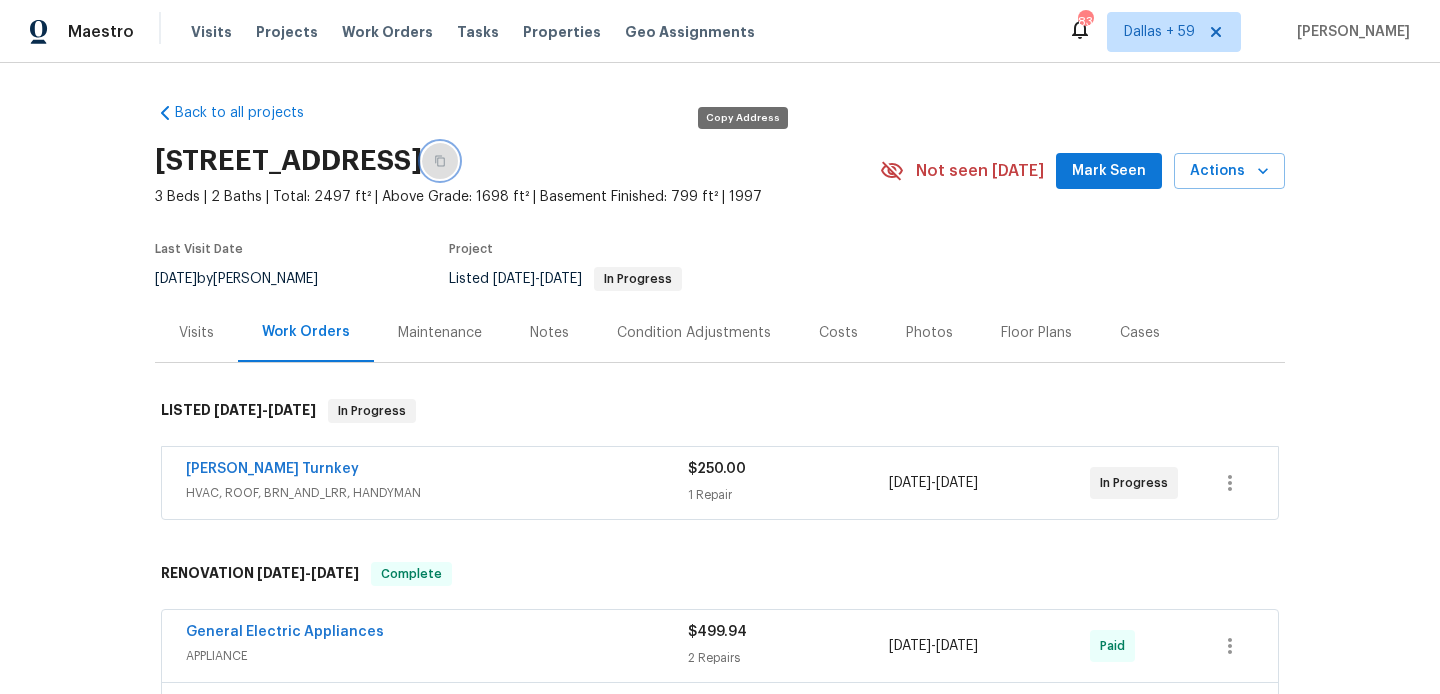 click 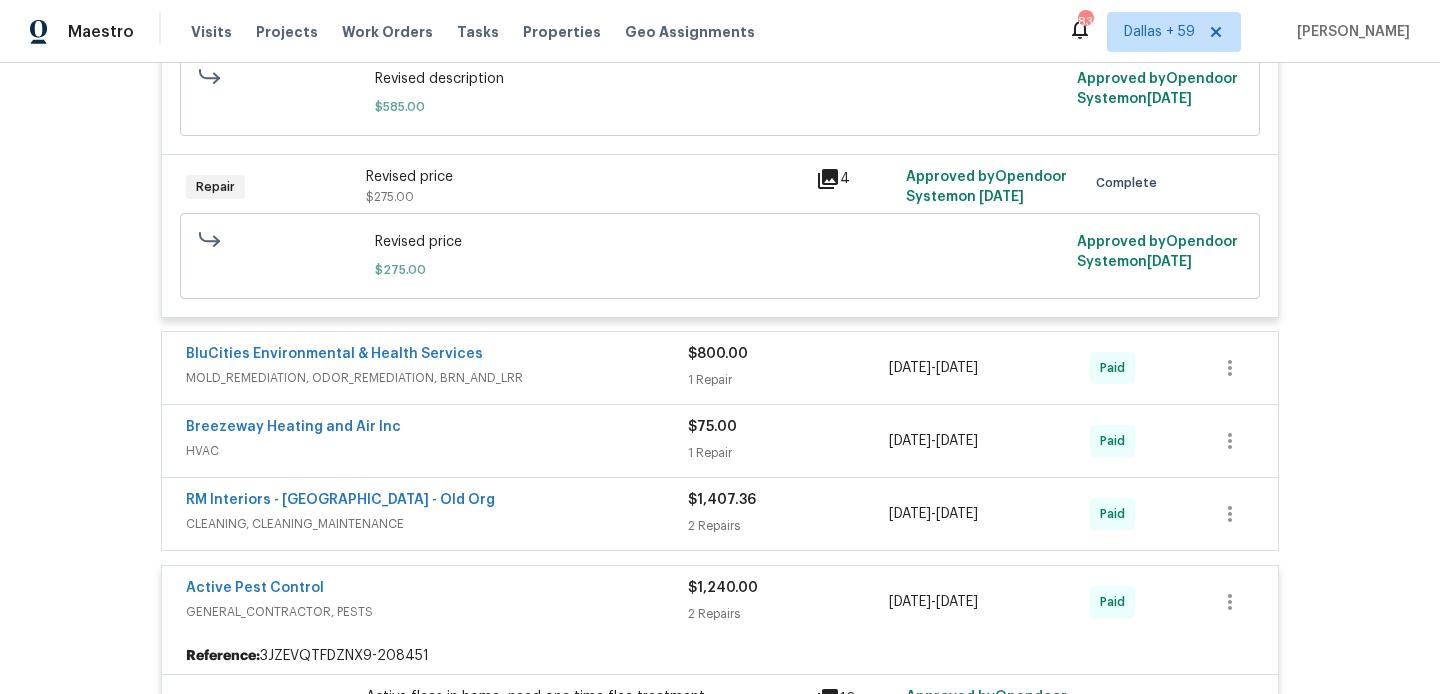 scroll, scrollTop: 2822, scrollLeft: 0, axis: vertical 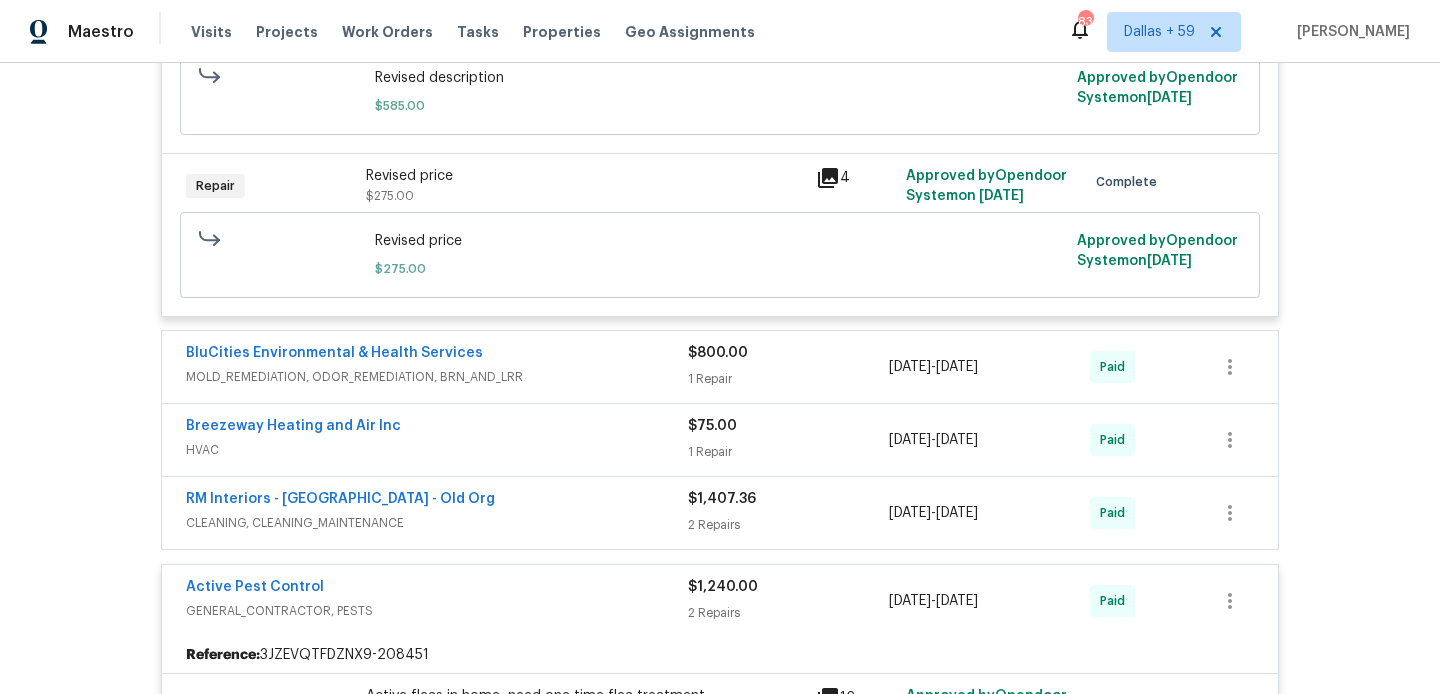 click on "MOLD_REMEDIATION, ODOR_REMEDIATION, BRN_AND_LRR" at bounding box center [437, 377] 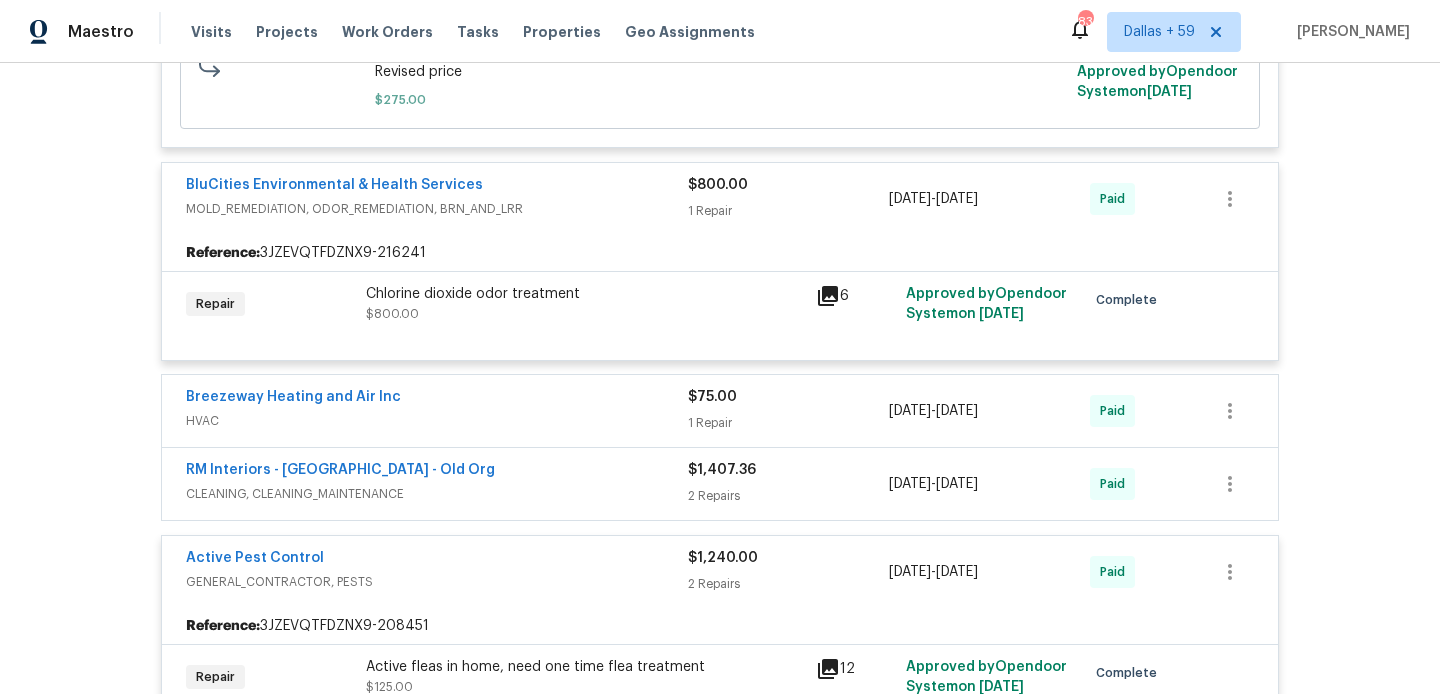 scroll, scrollTop: 2992, scrollLeft: 0, axis: vertical 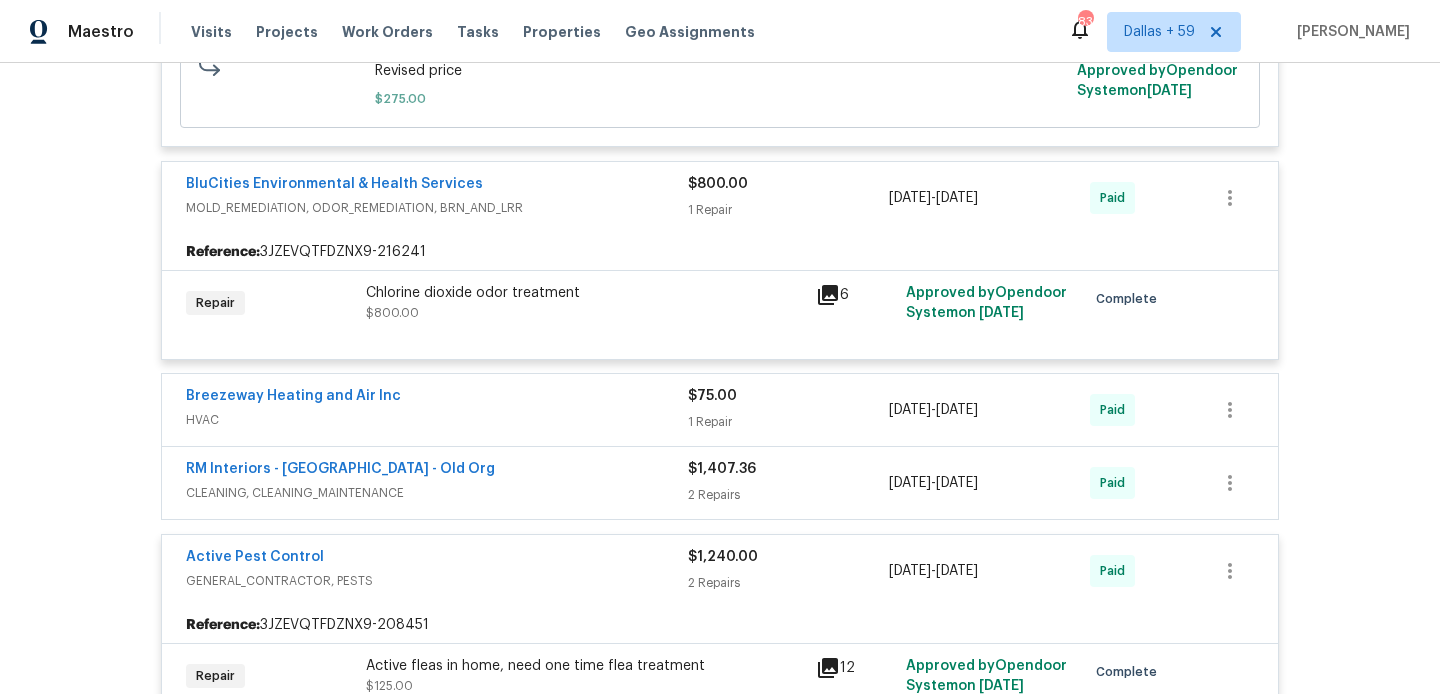 click on "HVAC" at bounding box center (437, 420) 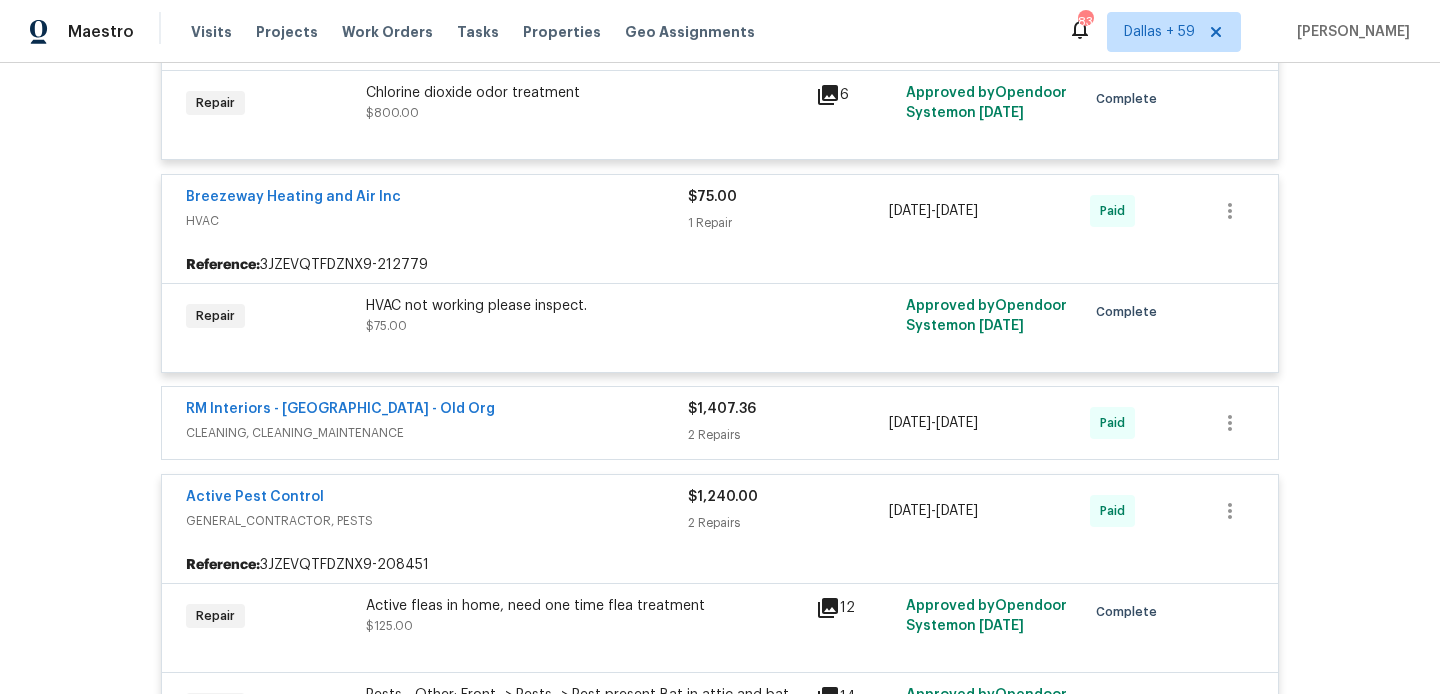 scroll, scrollTop: 3195, scrollLeft: 0, axis: vertical 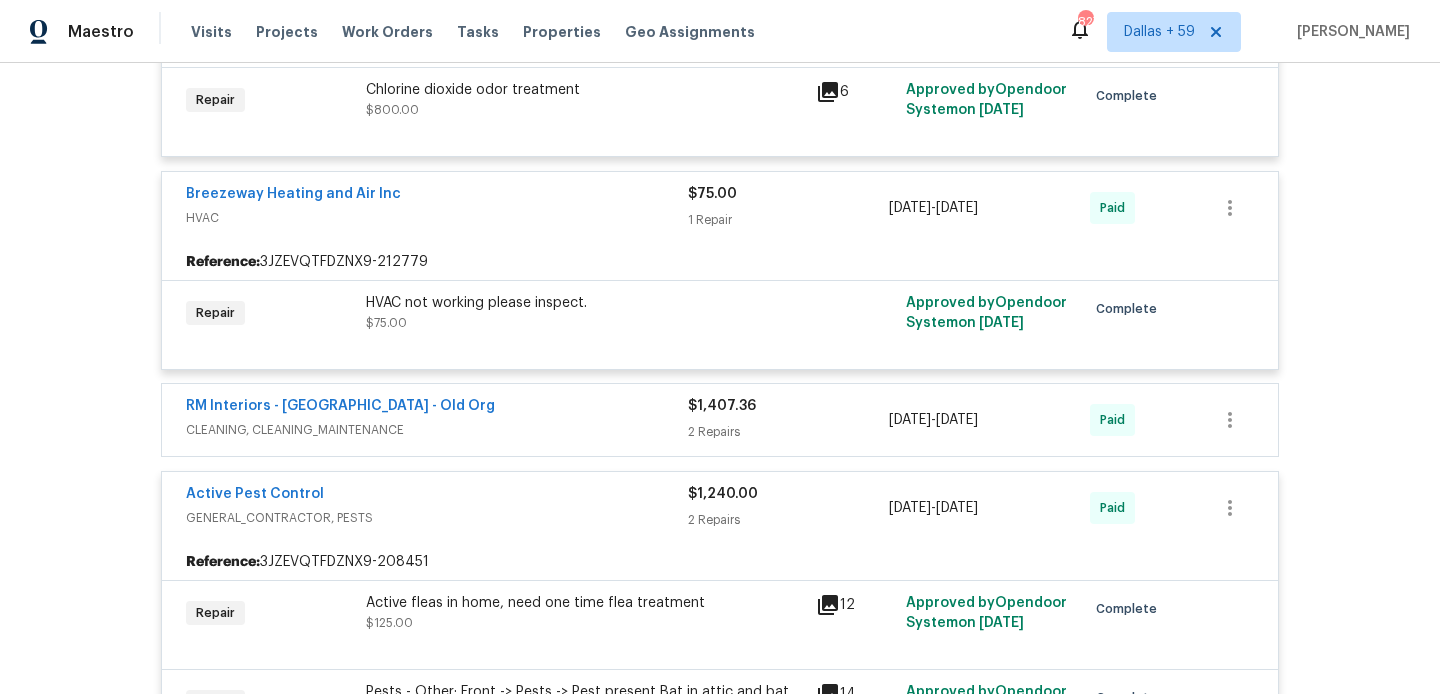 click 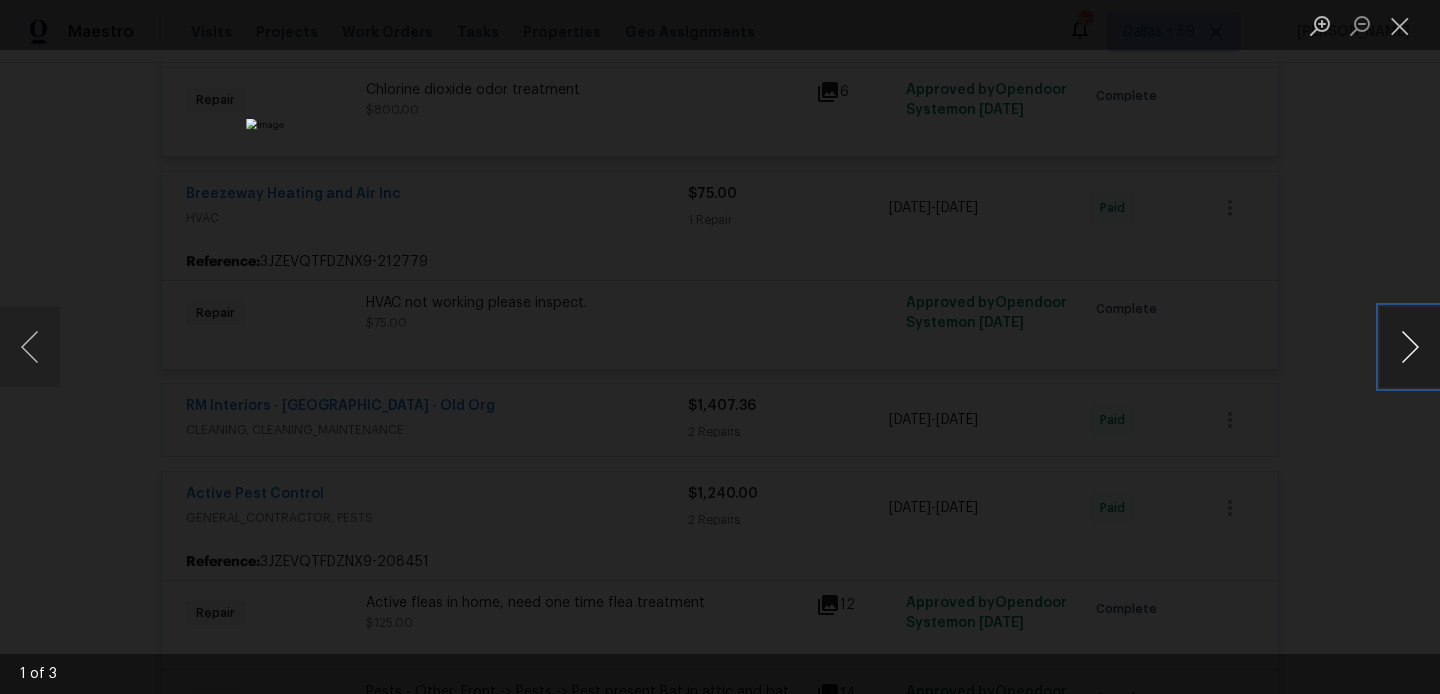 click at bounding box center (1410, 347) 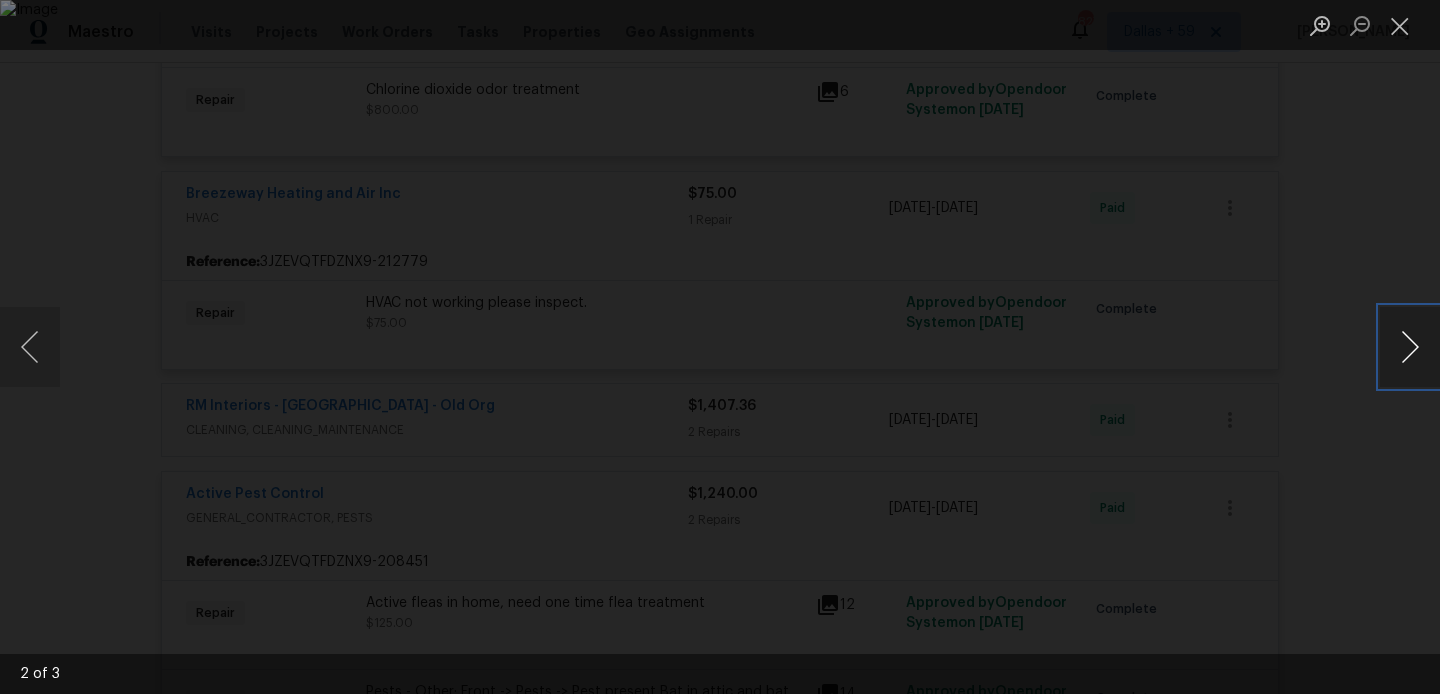 click at bounding box center [1410, 347] 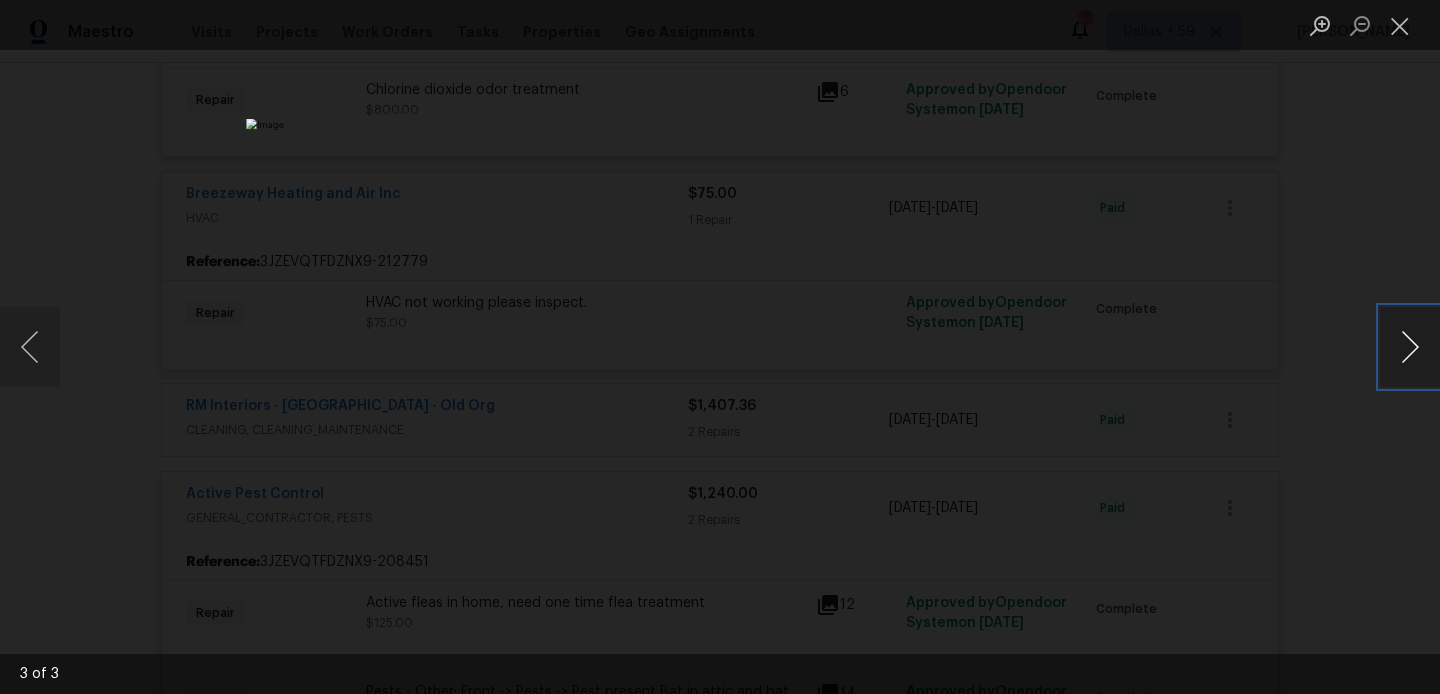 click at bounding box center [1410, 347] 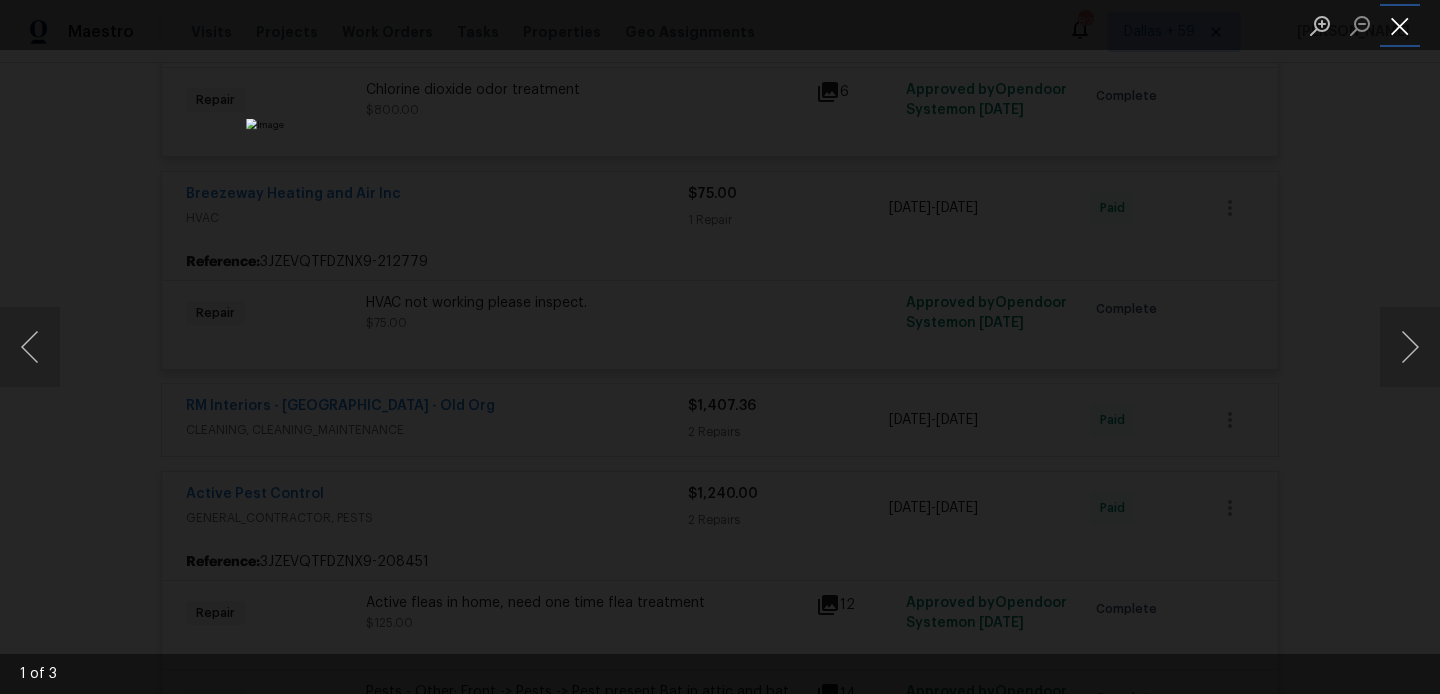 click at bounding box center [1400, 25] 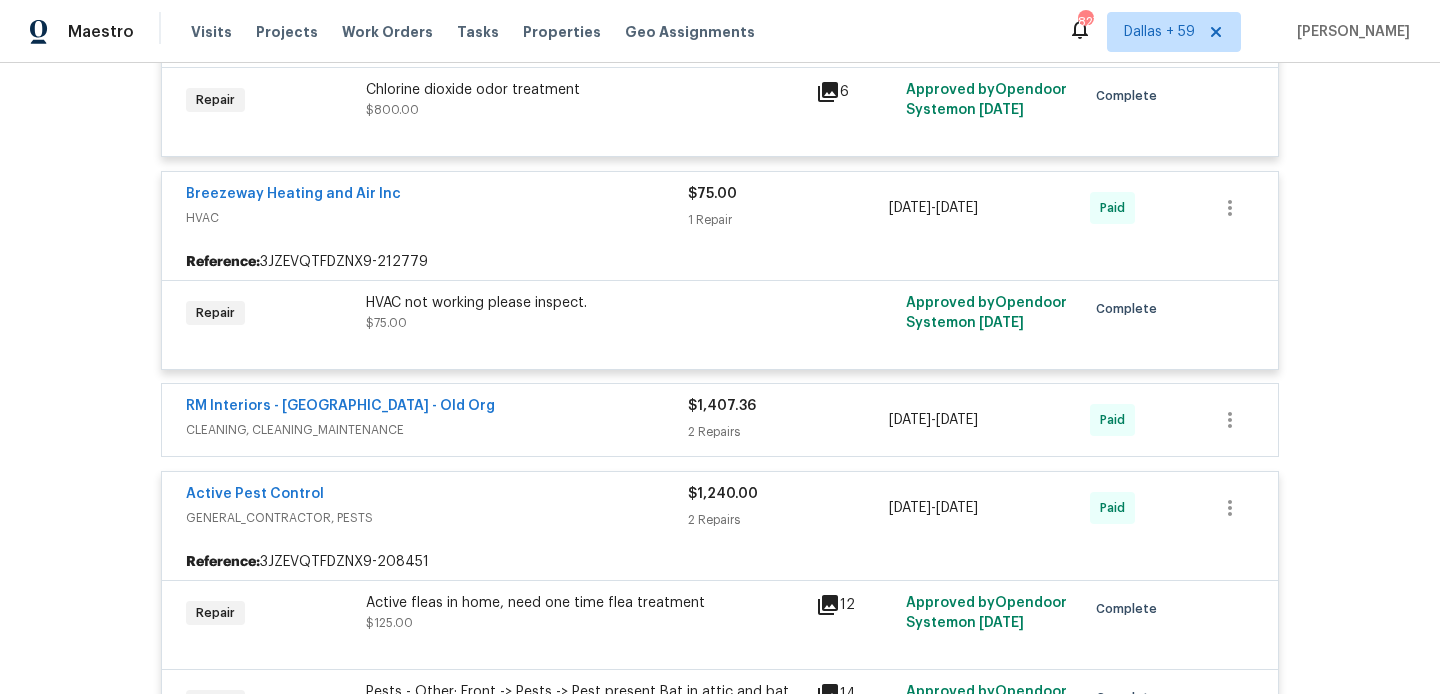 scroll, scrollTop: 3326, scrollLeft: 0, axis: vertical 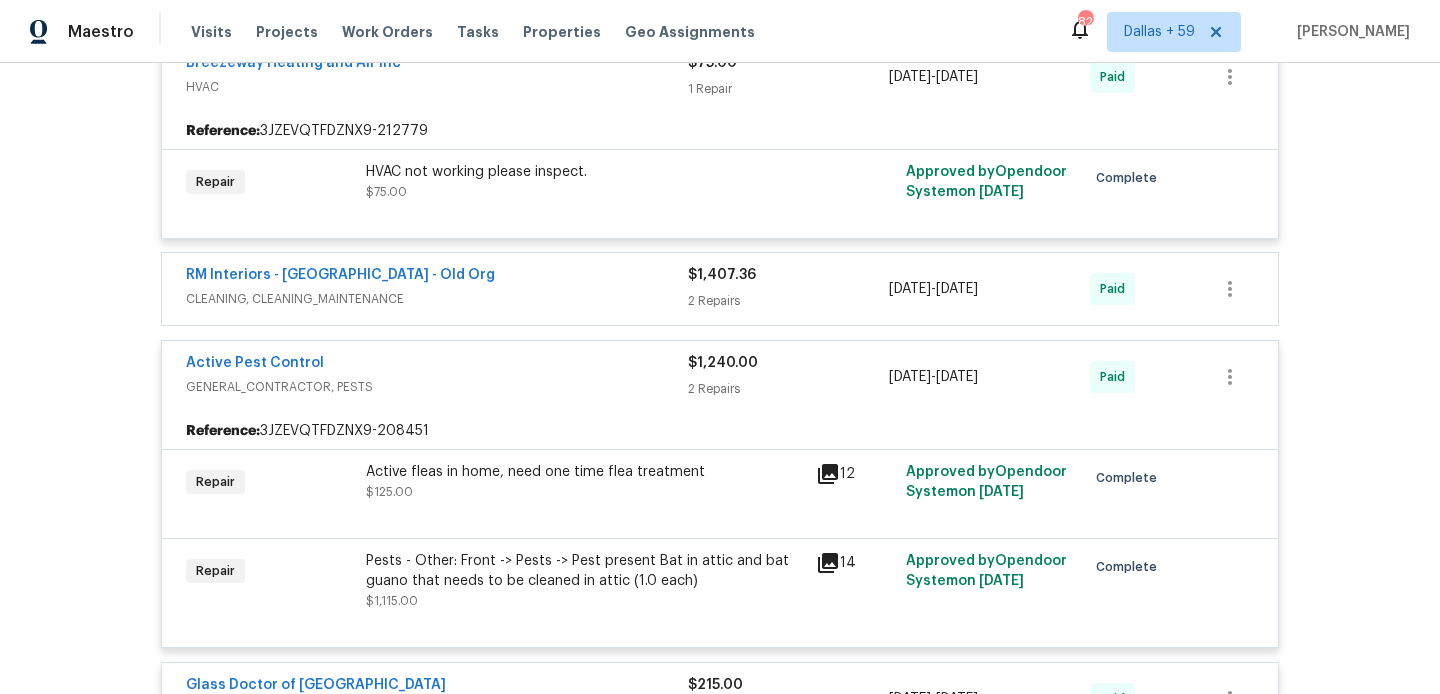 click on "CLEANING, CLEANING_MAINTENANCE" at bounding box center (437, 299) 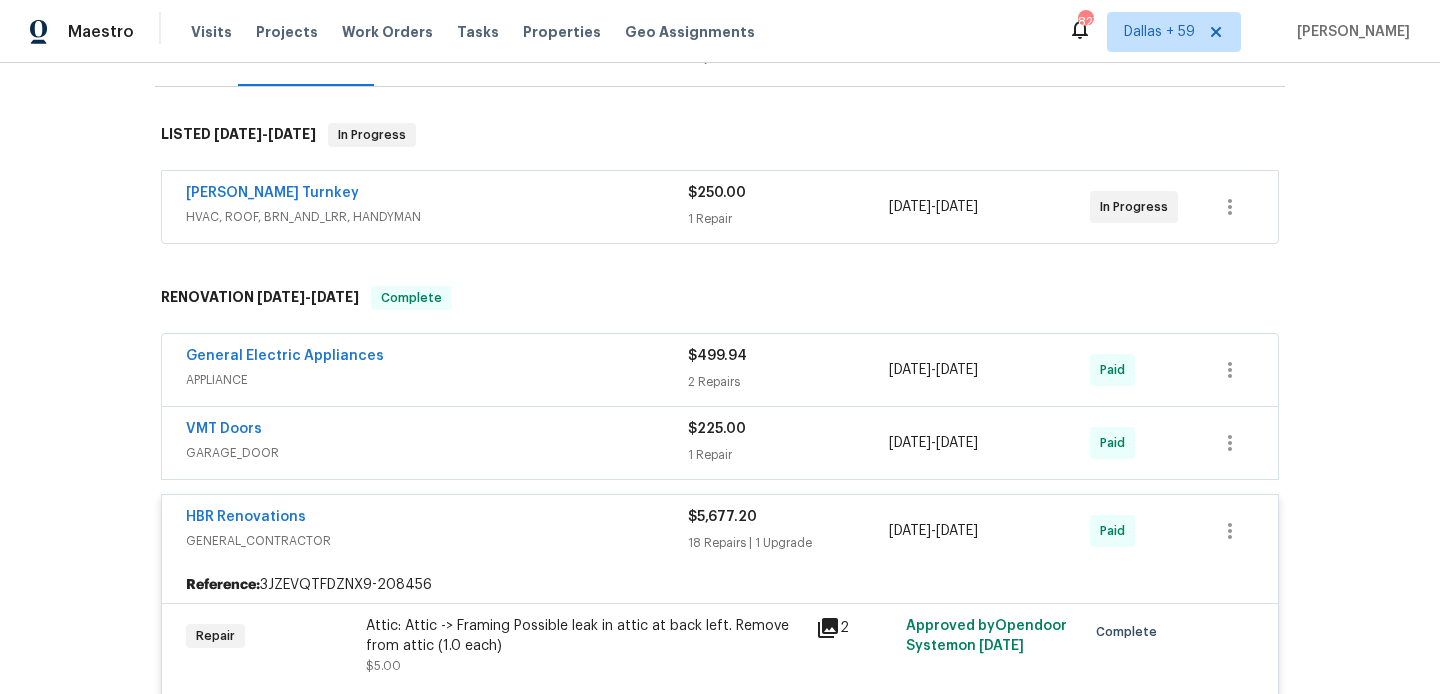 scroll, scrollTop: 125, scrollLeft: 0, axis: vertical 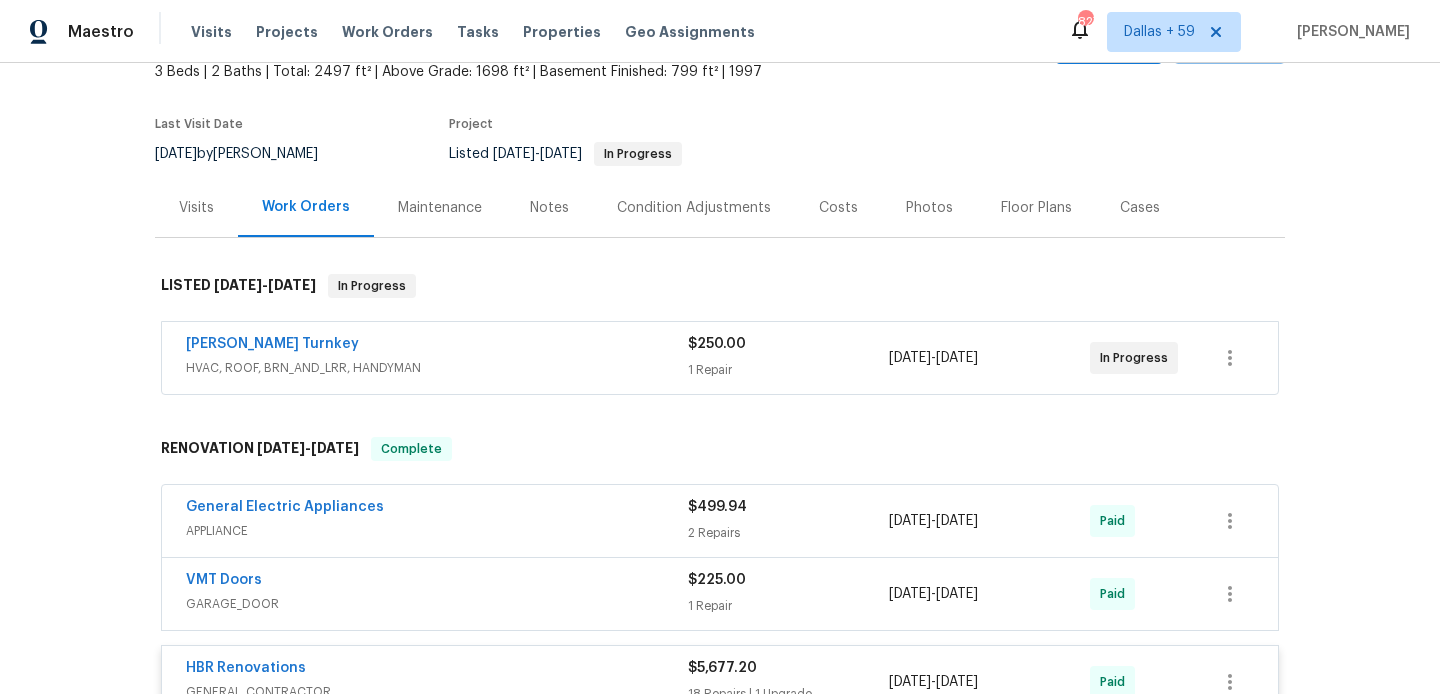 click on "HVAC, ROOF, BRN_AND_LRR, HANDYMAN" at bounding box center [437, 368] 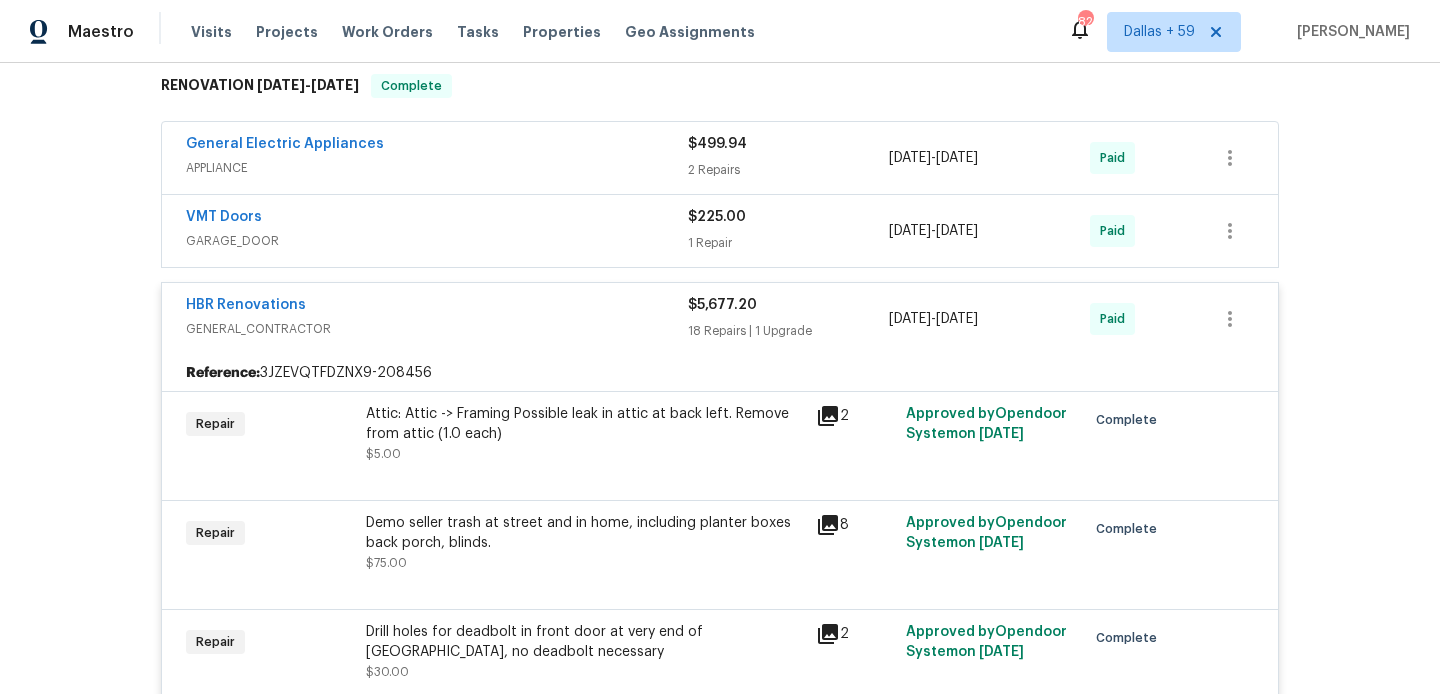 scroll, scrollTop: 786, scrollLeft: 0, axis: vertical 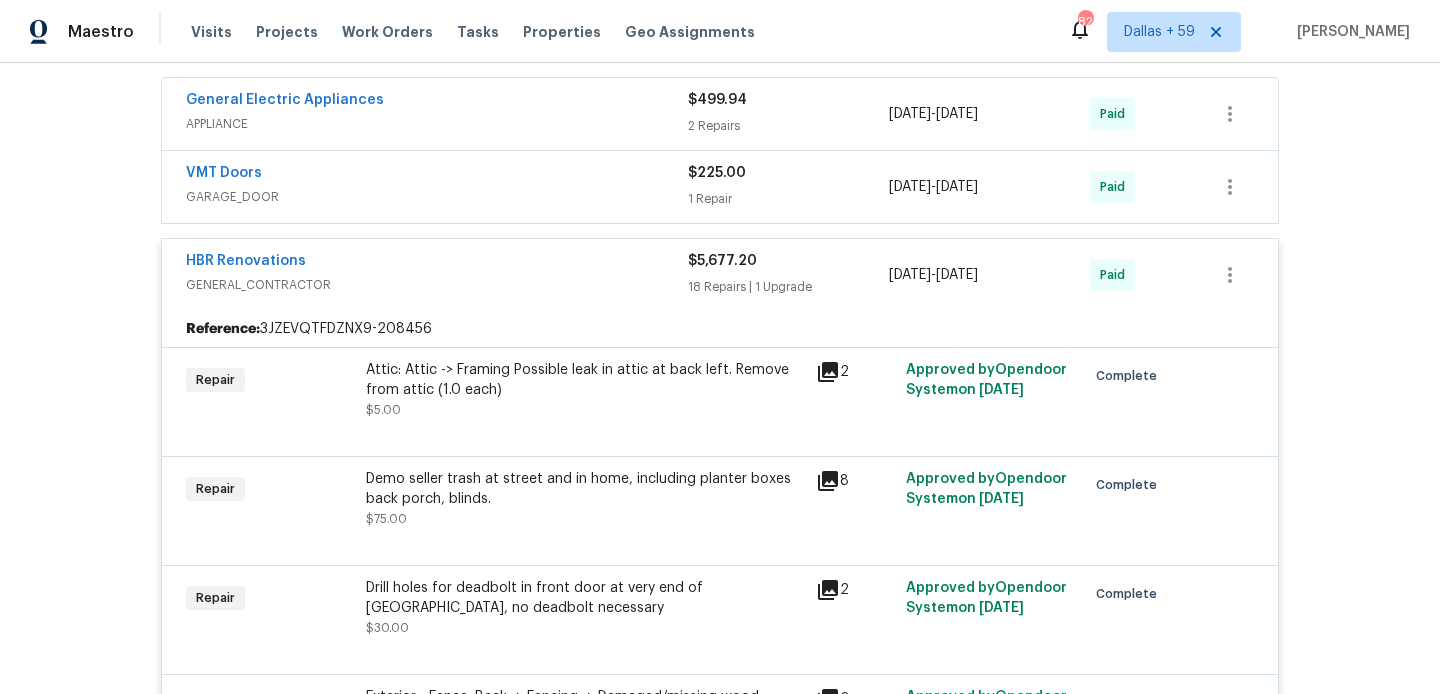 click on "APPLIANCE" at bounding box center (437, 124) 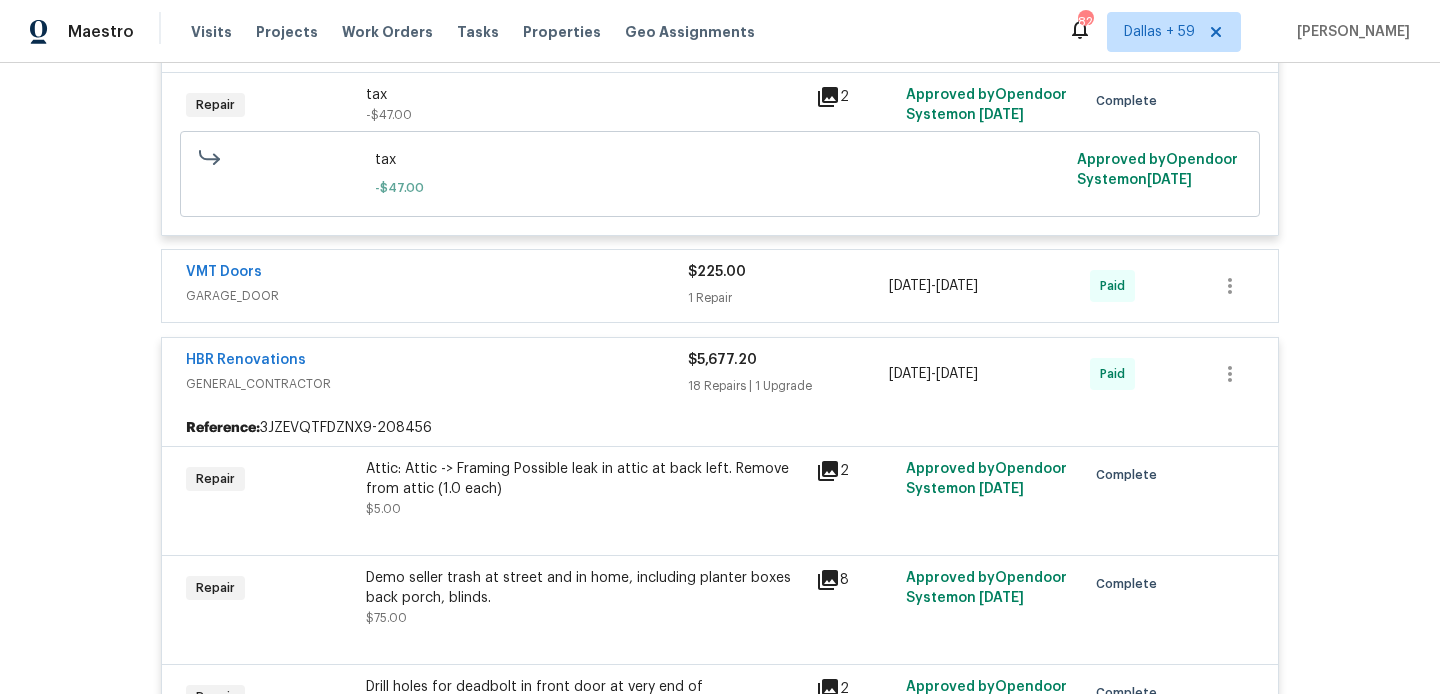 scroll, scrollTop: 1045, scrollLeft: 0, axis: vertical 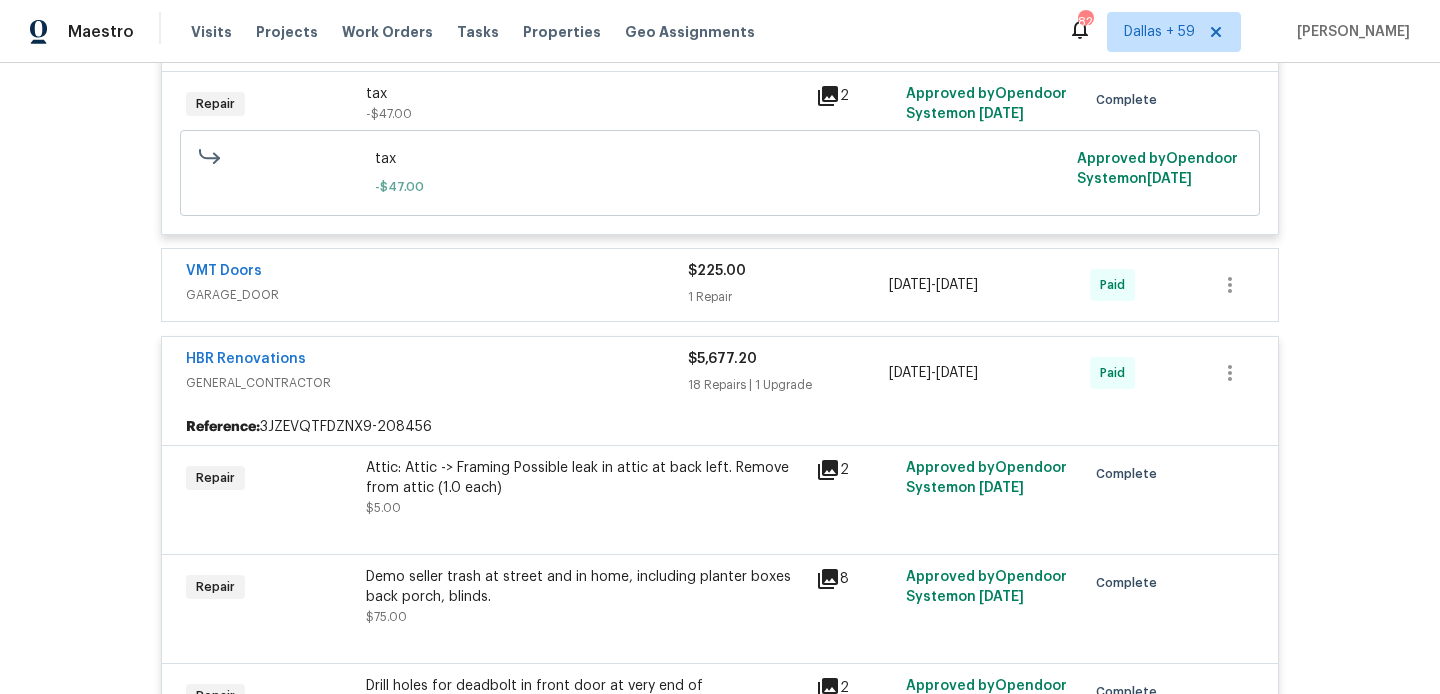 click on "VMT Doors" at bounding box center (437, 273) 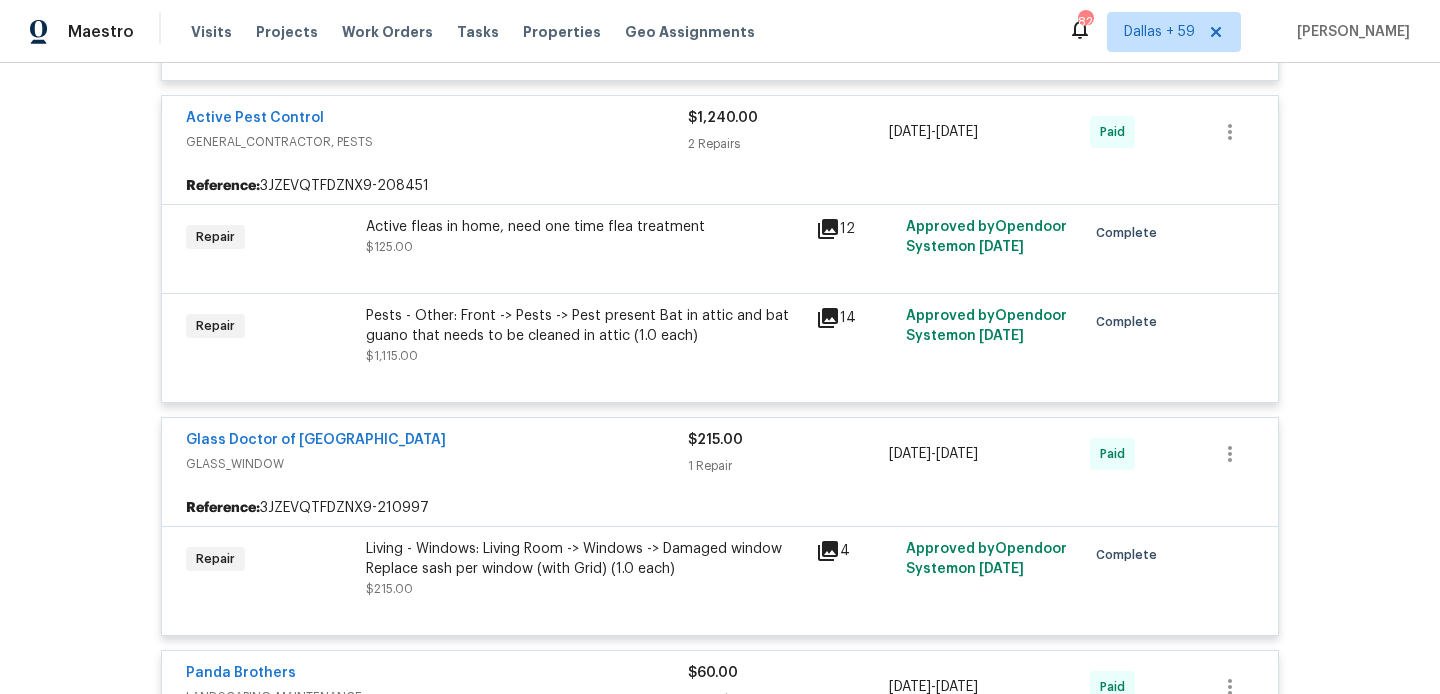 scroll, scrollTop: 4718, scrollLeft: 0, axis: vertical 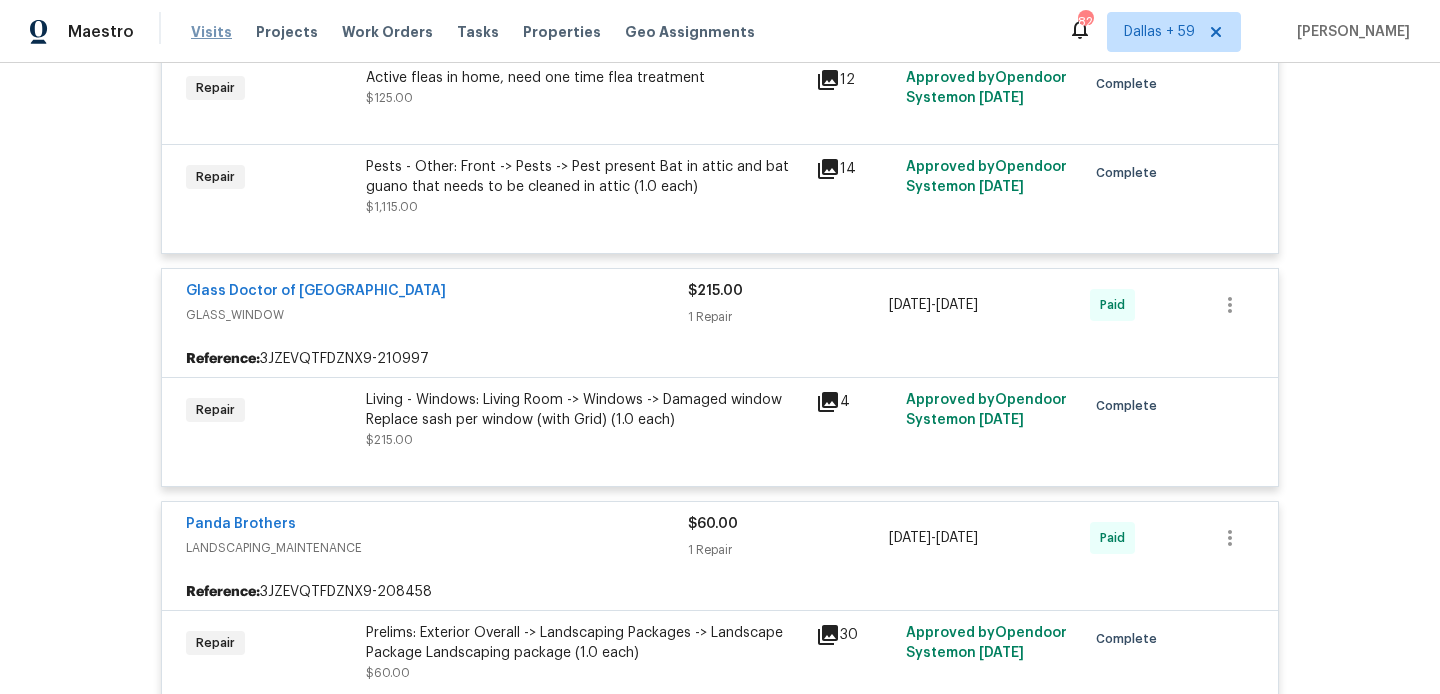 click on "Visits" at bounding box center (211, 32) 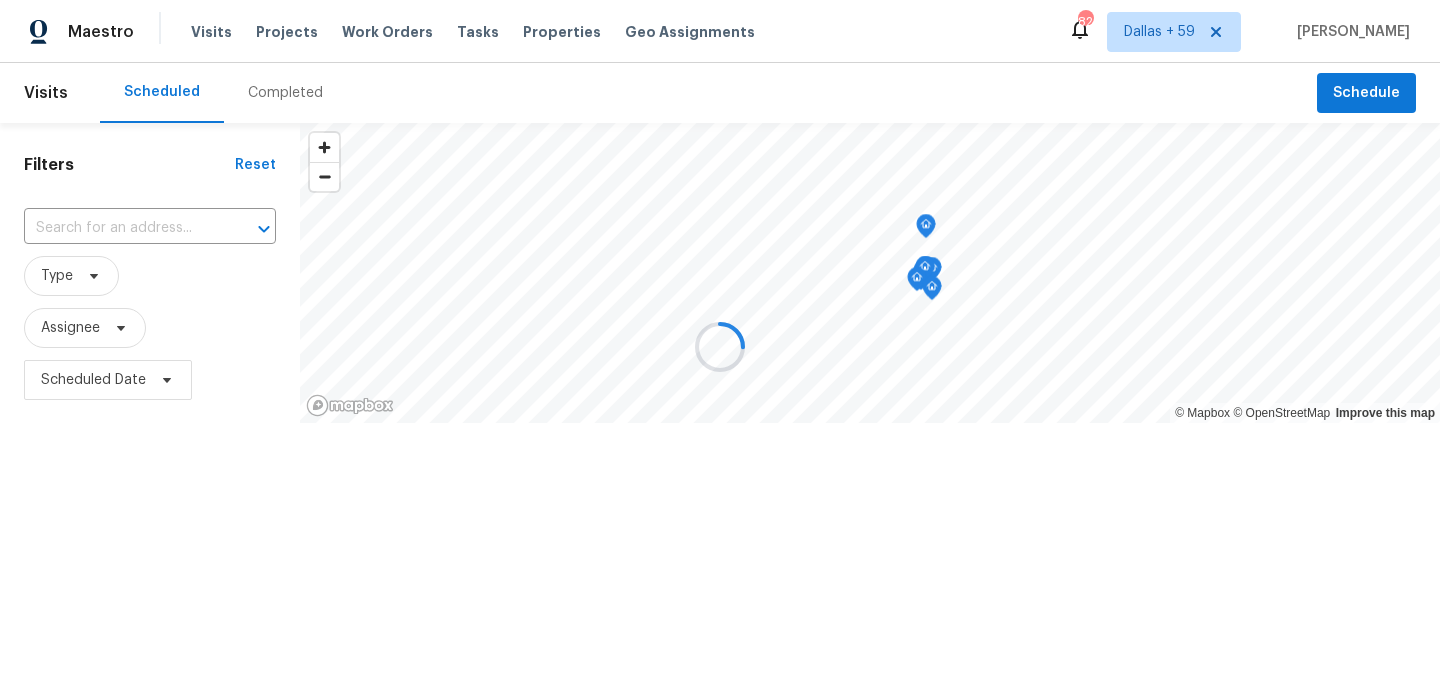click at bounding box center (720, 347) 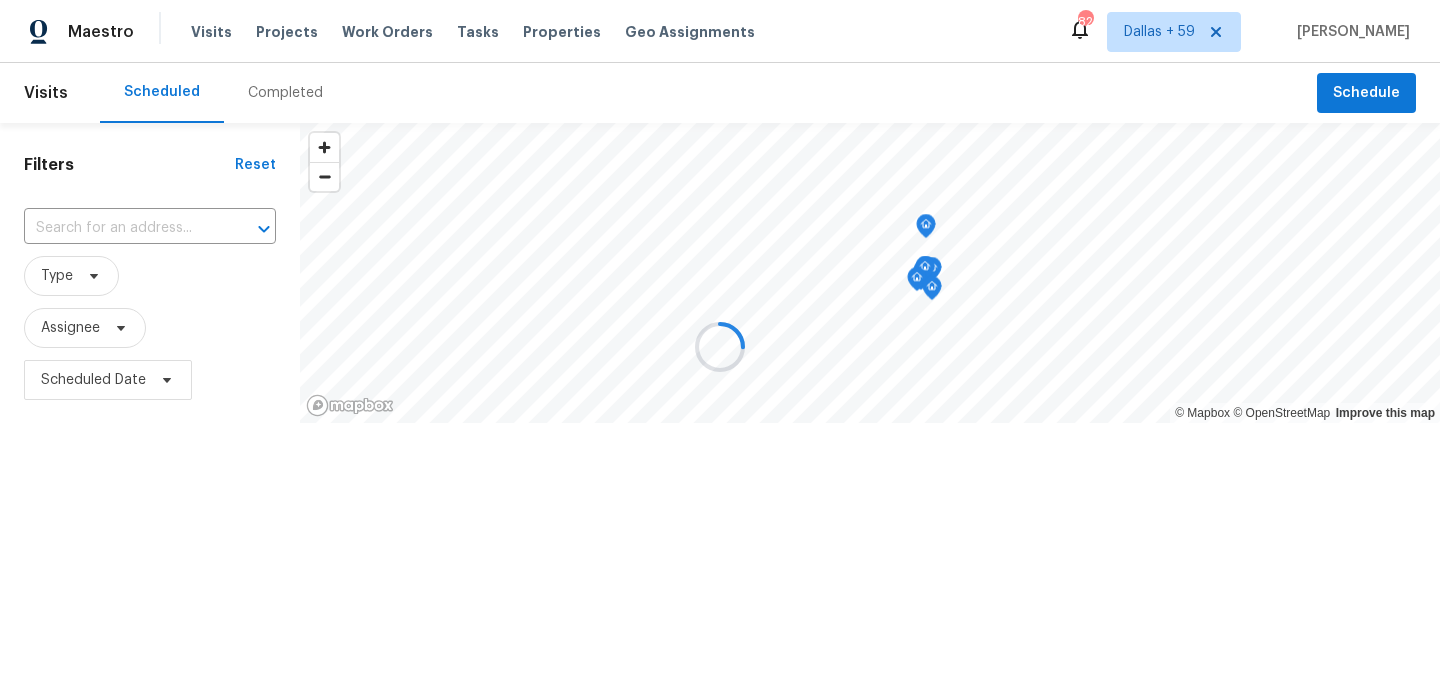 click at bounding box center (720, 347) 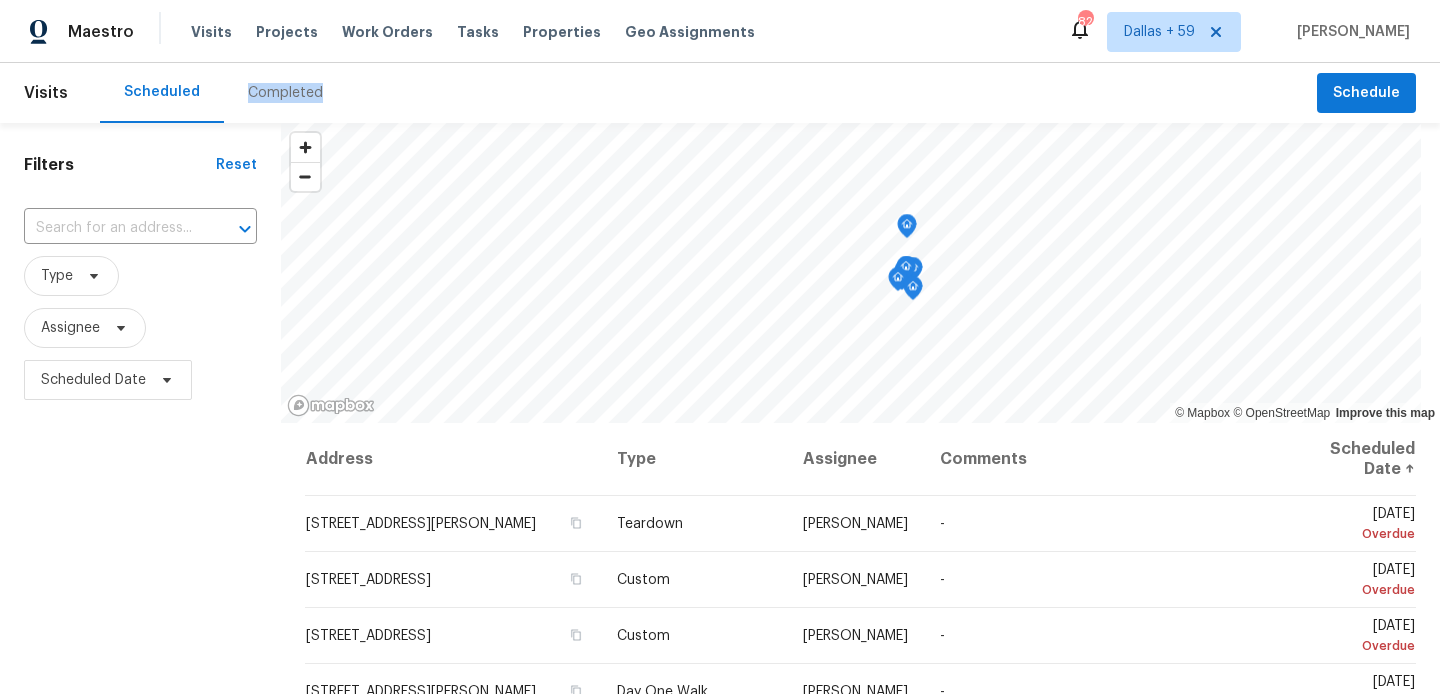 click on "Completed" at bounding box center [285, 93] 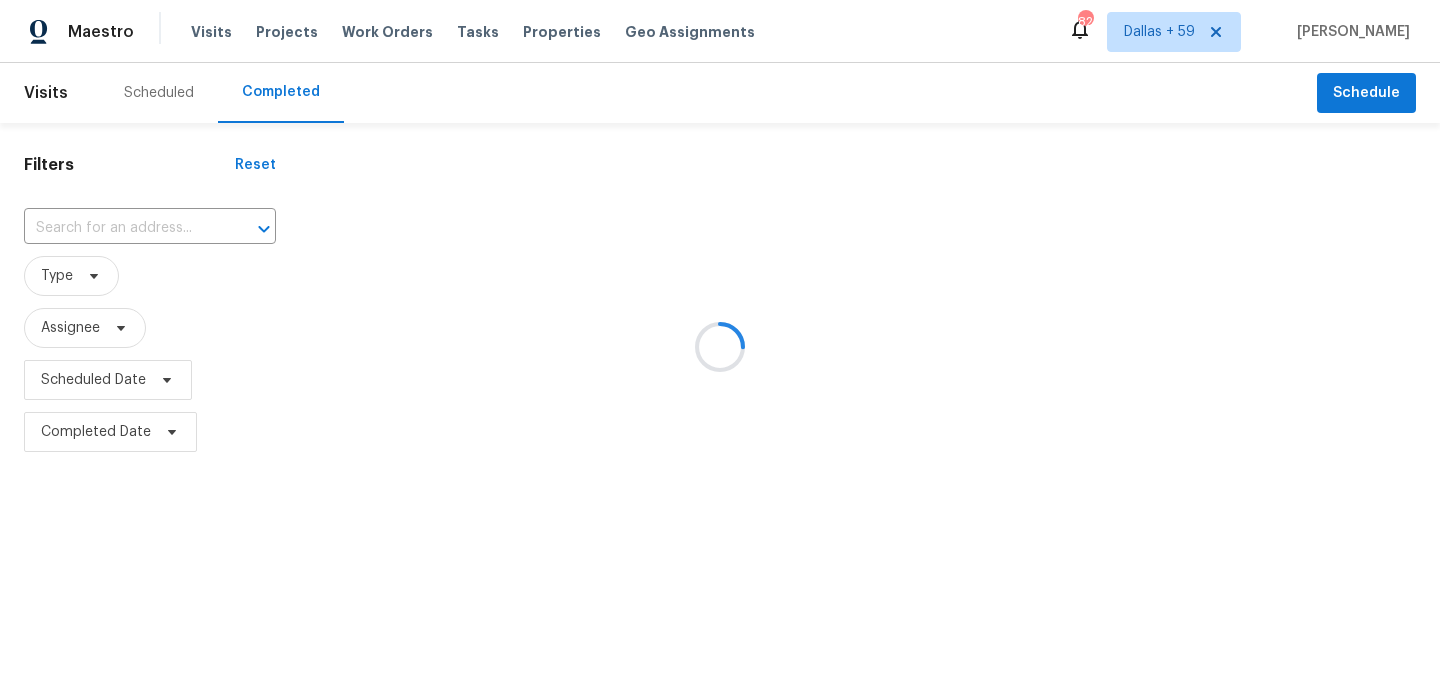 click at bounding box center (720, 347) 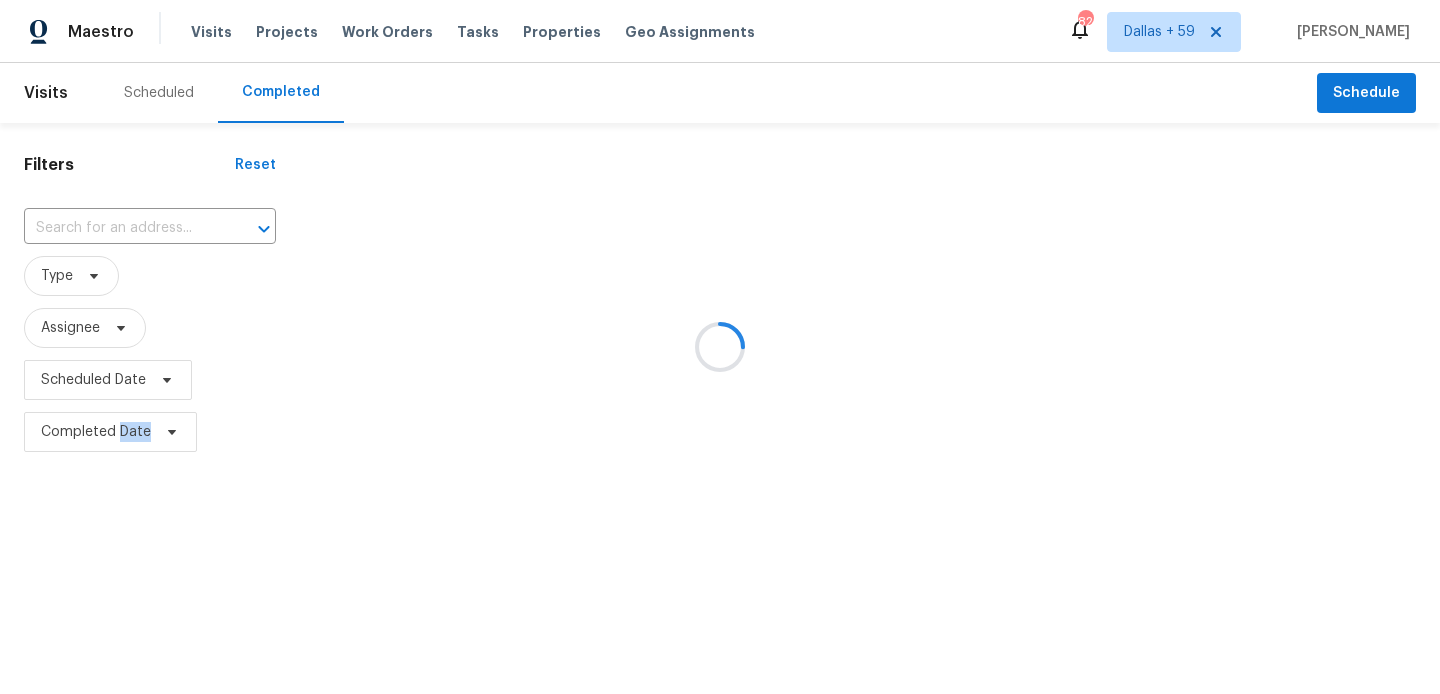 click at bounding box center [720, 347] 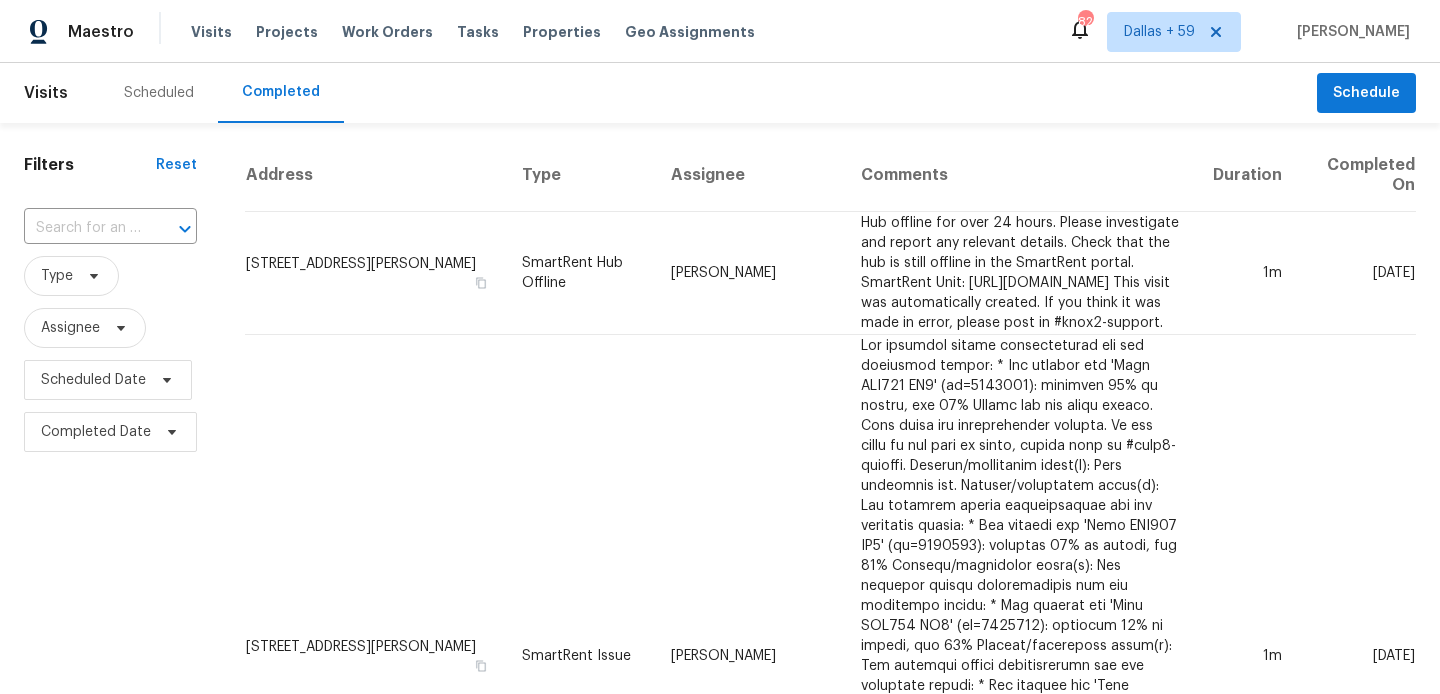 click at bounding box center (82, 228) 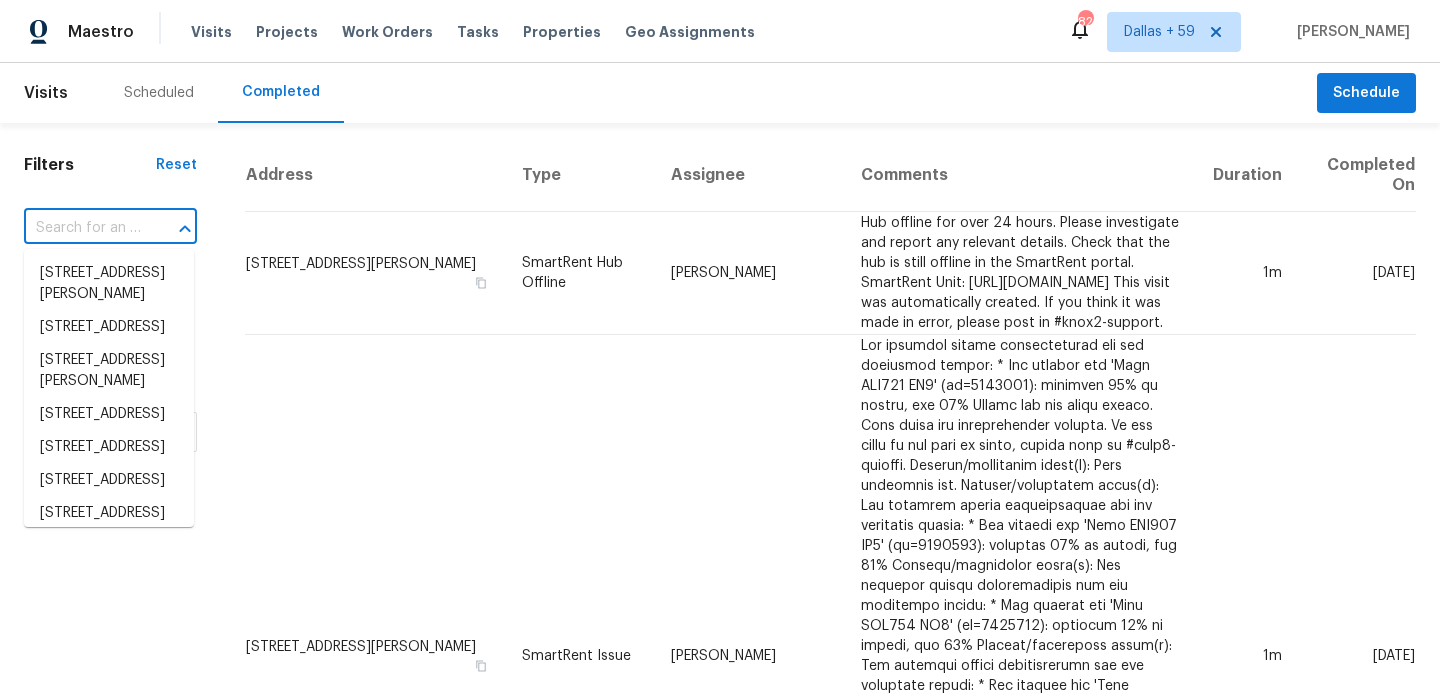 paste on "12025 Willingdon Rd Huntersville, NC 28078" 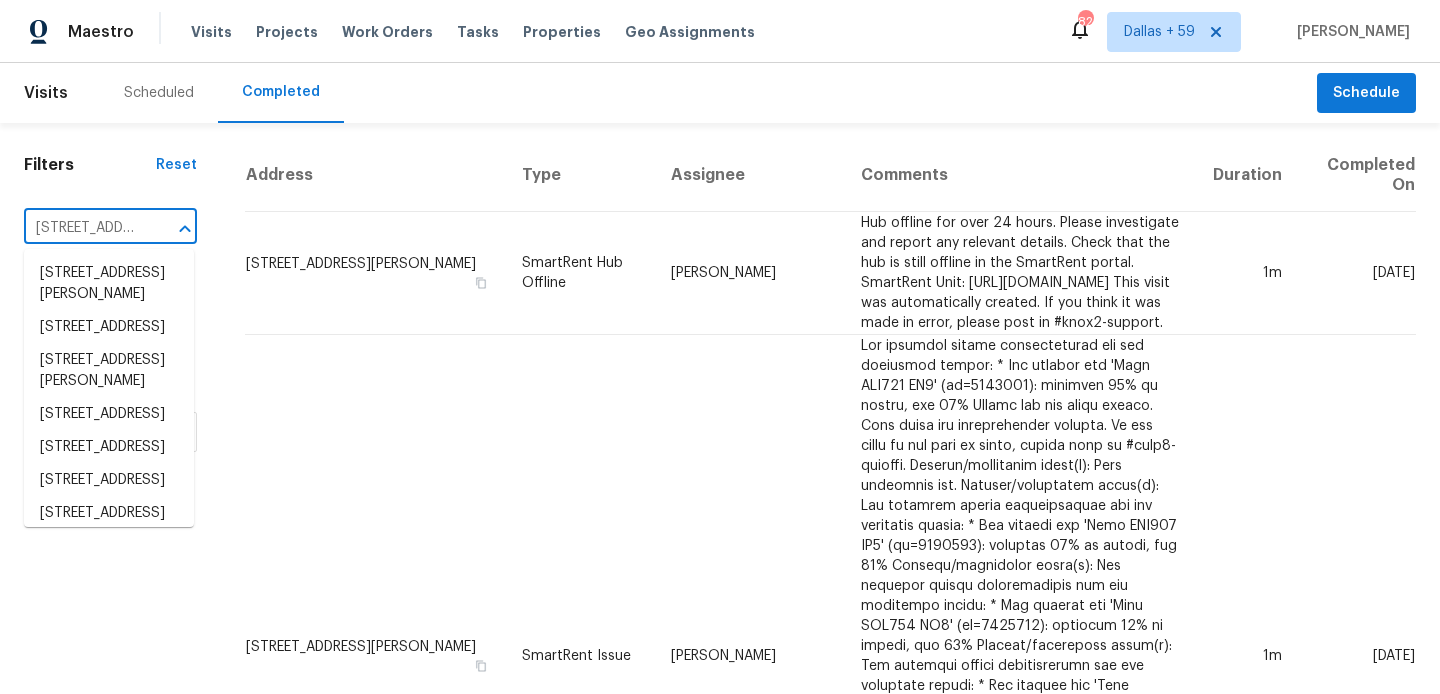 scroll, scrollTop: 0, scrollLeft: 184, axis: horizontal 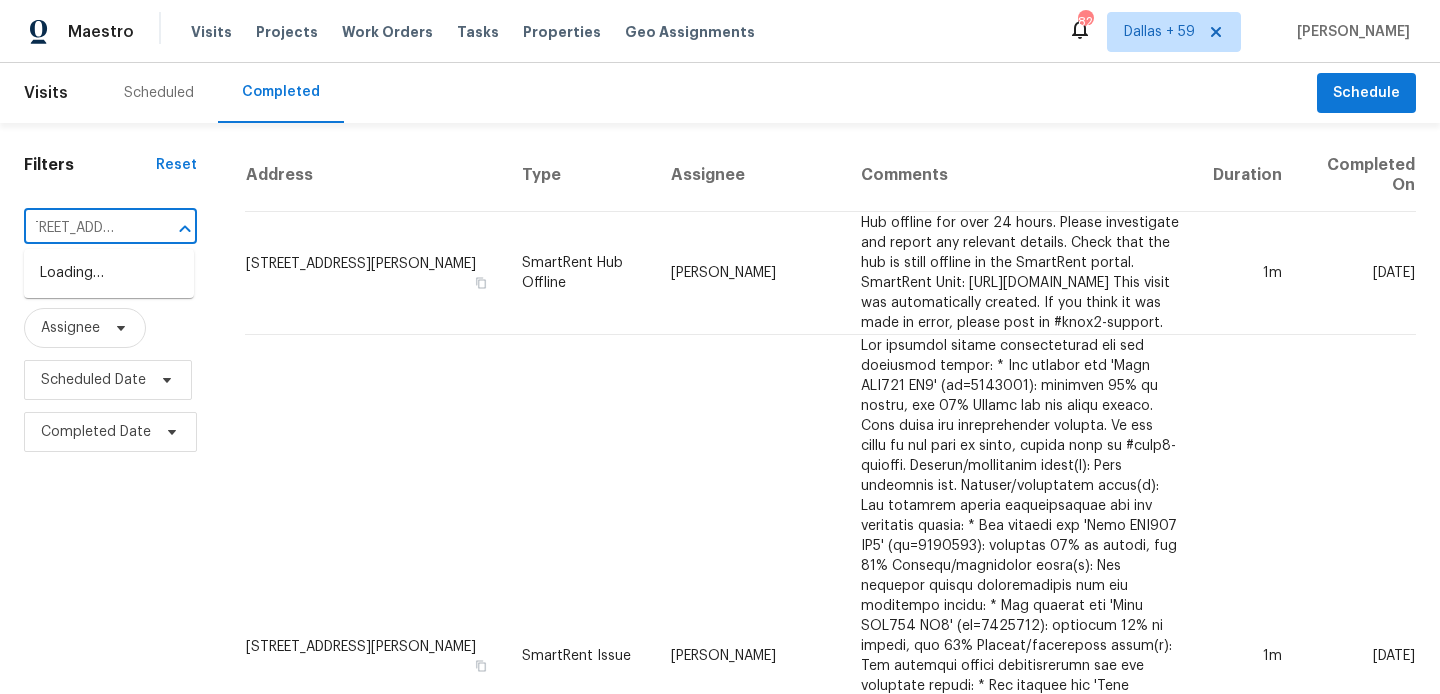type on "12025 Willingdon Rd Huntersville, NC 28078" 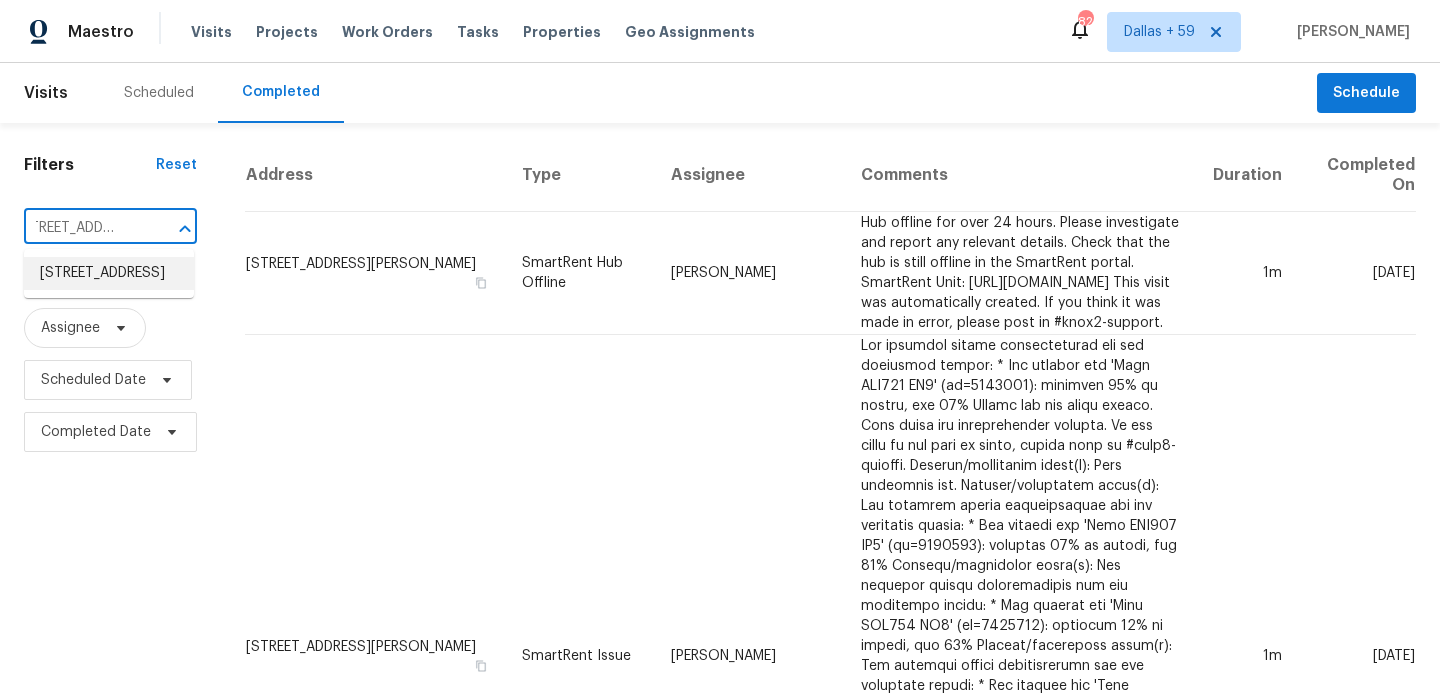click on "12025 Willingdon Rd, Huntersville, NC 28078" at bounding box center [109, 273] 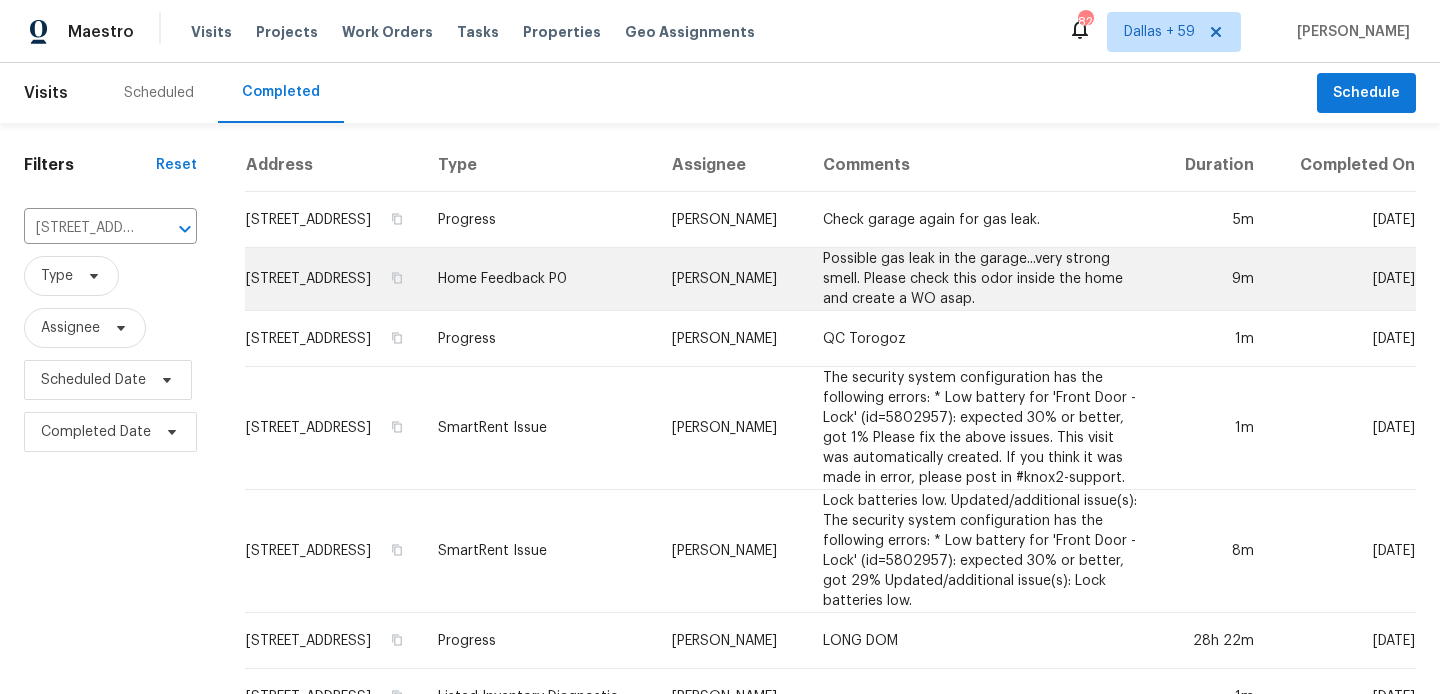 click on "Address Type Assignee Comments Duration Completed On 12025 Willingdon Rd, Huntersville, NC 28078 Progress Greg Janiak Check garage again for gas leak.   5m Mon, Jun 30 12025 Willingdon Rd, Huntersville, NC 28078 Home Feedback P0 Greg Janiak Possible gas leak in the garage...very strong smell. Please check this odor inside the home and create a WO asap.  9m Thu, Jun 26 12025 Willingdon Rd, Huntersville, NC 28078 Progress Dan Baquero QC Torogoz  1m Wed, Jun 25 12025 Willingdon Rd, Huntersville, NC 28078 SmartRent Issue Dan Baquero The security system configuration has the following errors:
* Low battery for 'Front Door - Lock' (id=5802957): expected 30% or better, got 1%
Please fix the above issues.
This visit was automatically created. If you think it was made in error, please post in #knox2-support.  1m Wed, Jun 18 12025 Willingdon Rd, Huntersville, NC 28078 SmartRent Issue Dan Baquero  8m Tue, Jun 17 12025 Willingdon Rd, Huntersville, NC 28078 Progress Dan Baquero LONG DOM  28h 22m Fri, Jun 13 -  1m  1m" at bounding box center [830, 1076] 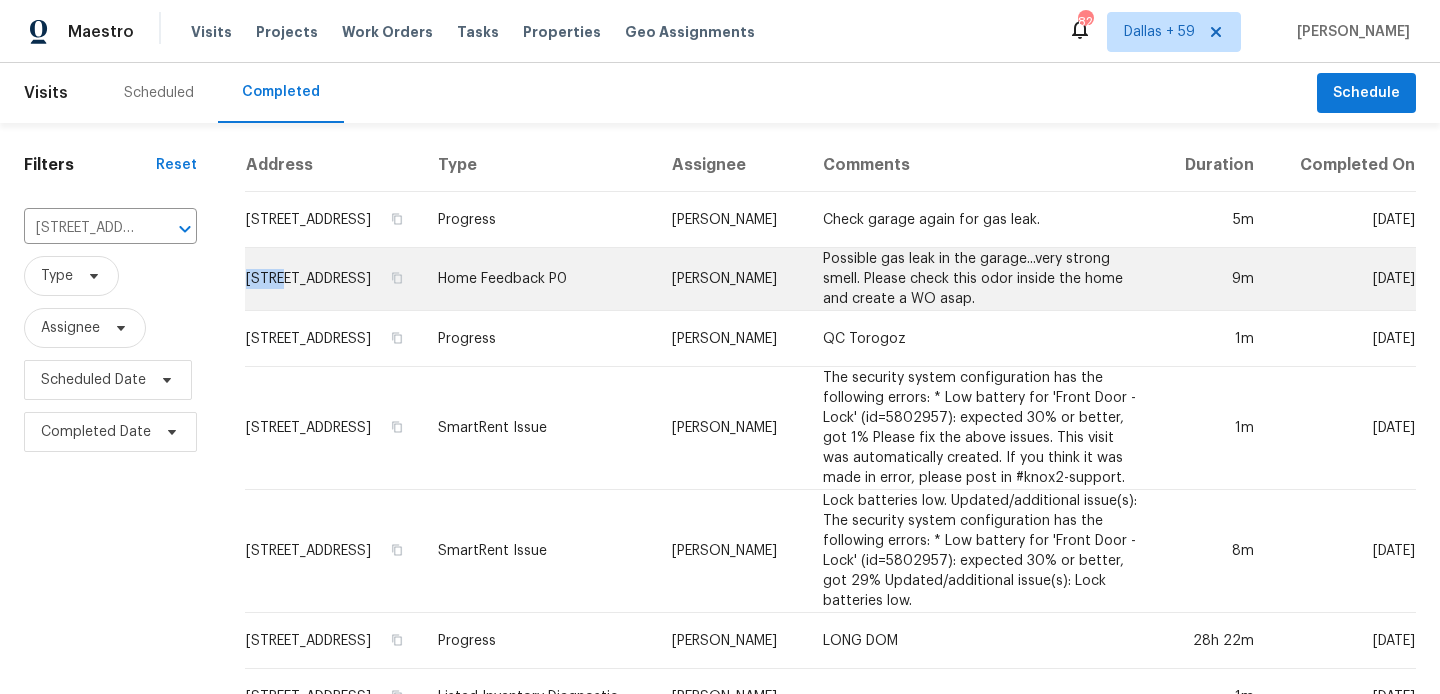 click on "12025 Willingdon Rd, Huntersville, NC 28078" at bounding box center (333, 279) 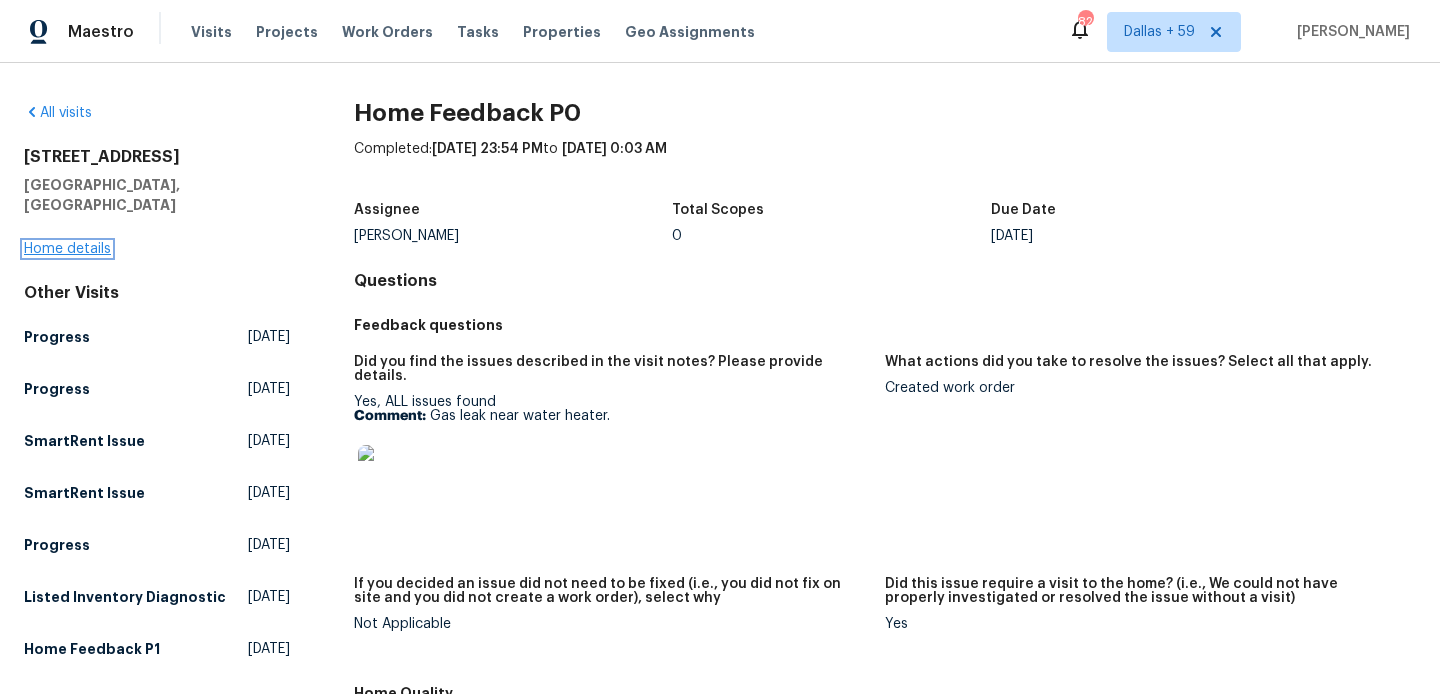 click on "Home details" at bounding box center (67, 249) 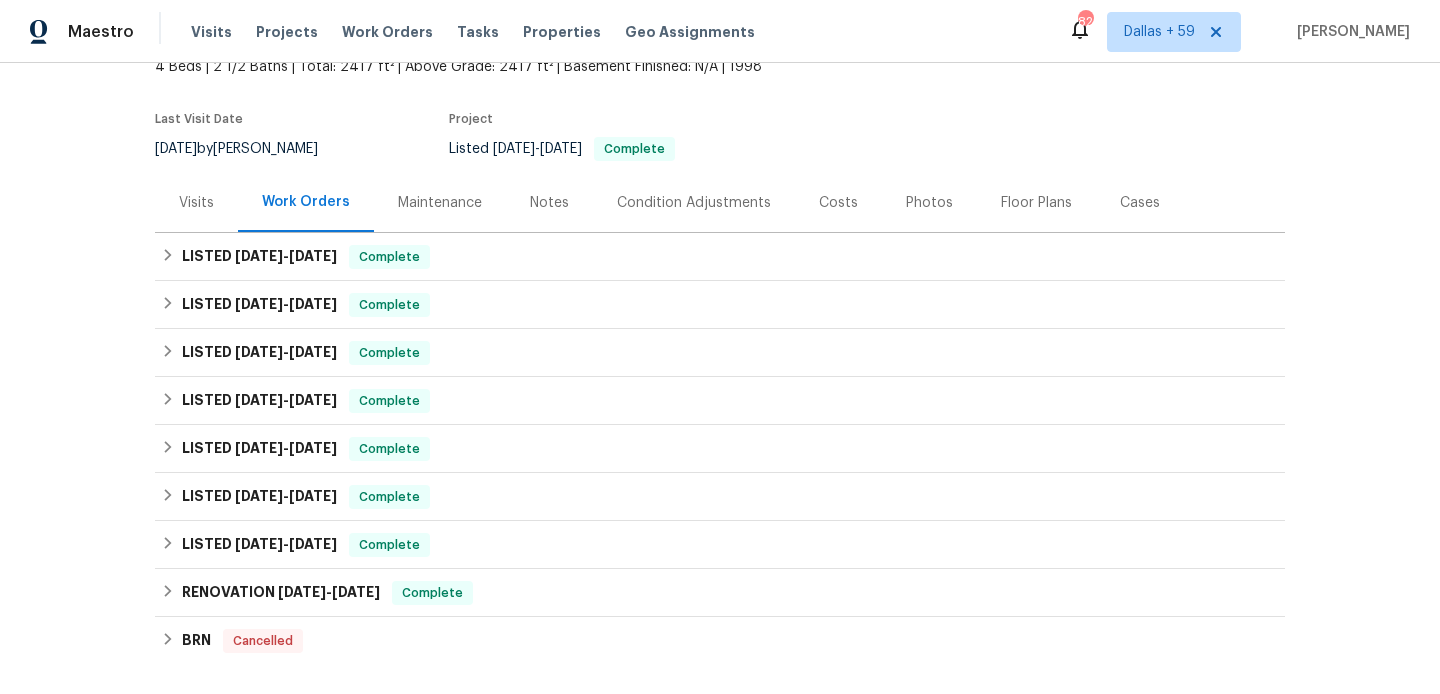 scroll, scrollTop: 131, scrollLeft: 0, axis: vertical 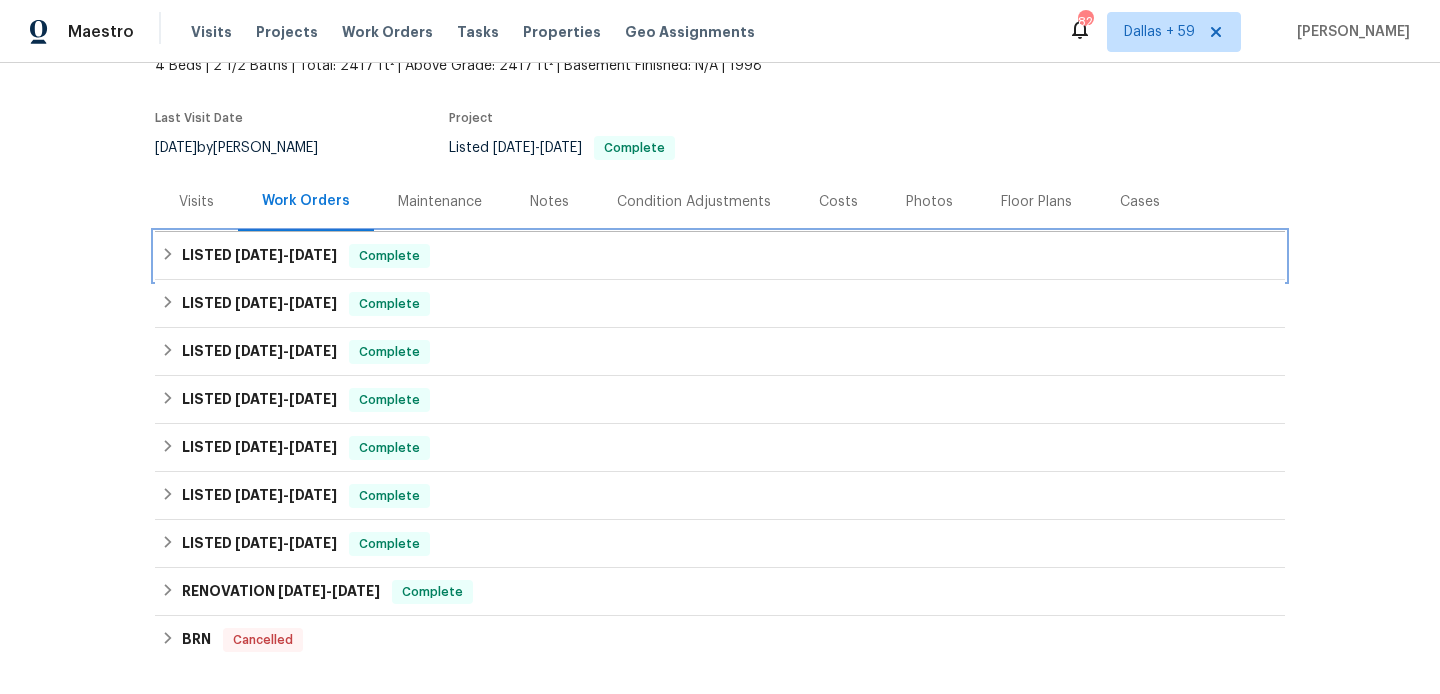 click on "7/15/25  -  7/18/25" at bounding box center (286, 255) 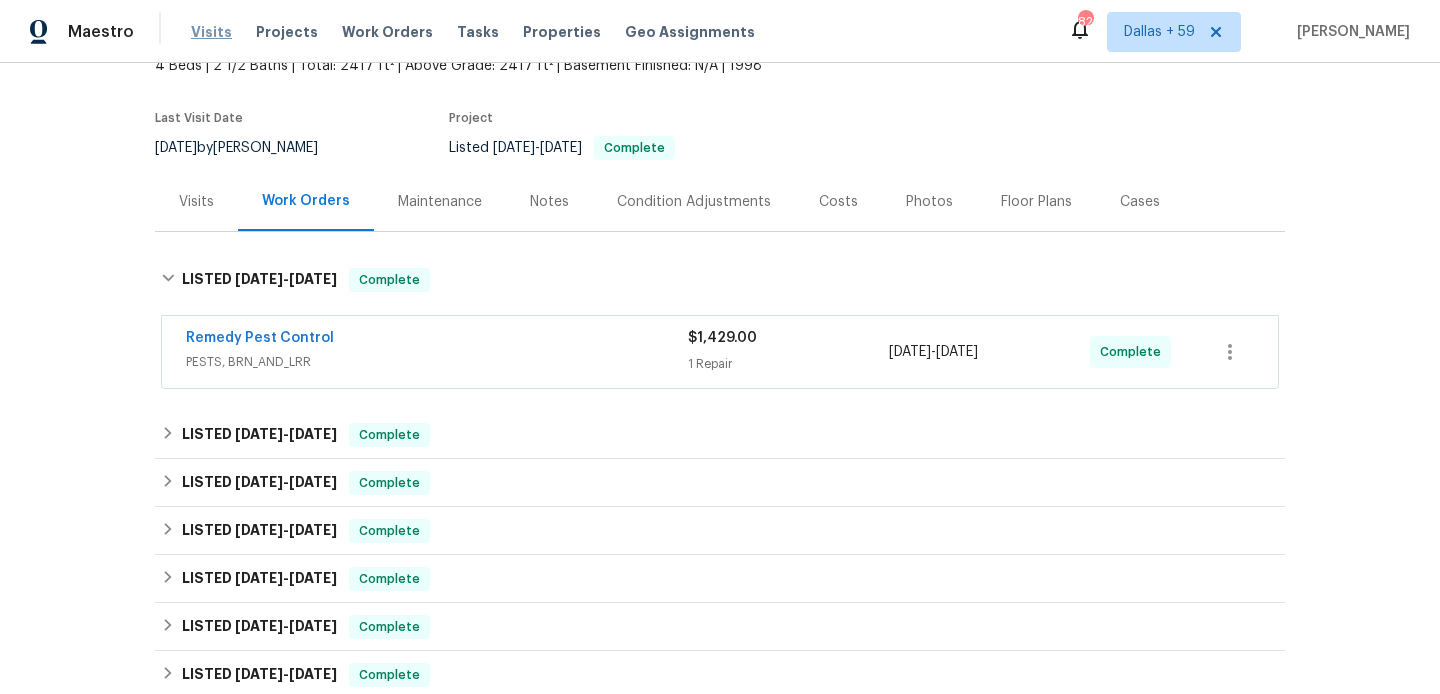 click on "Visits" at bounding box center (211, 32) 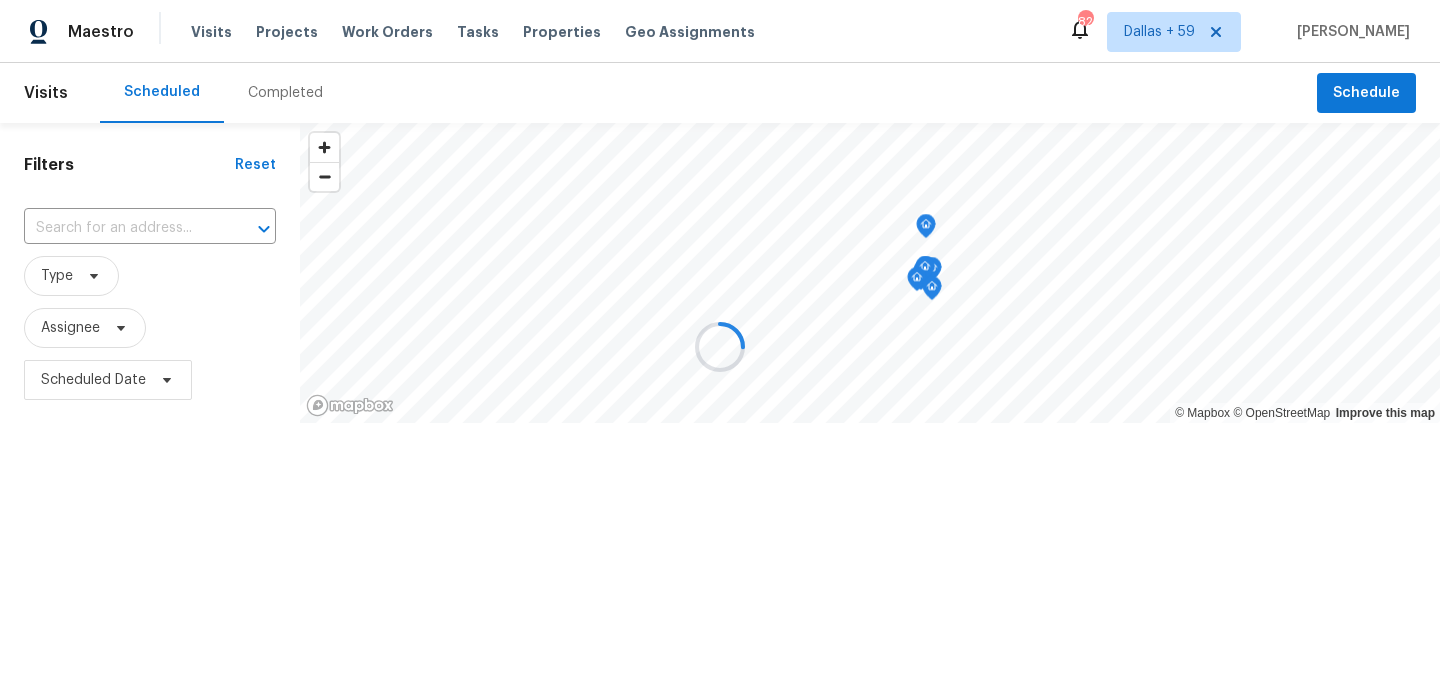 click at bounding box center (720, 347) 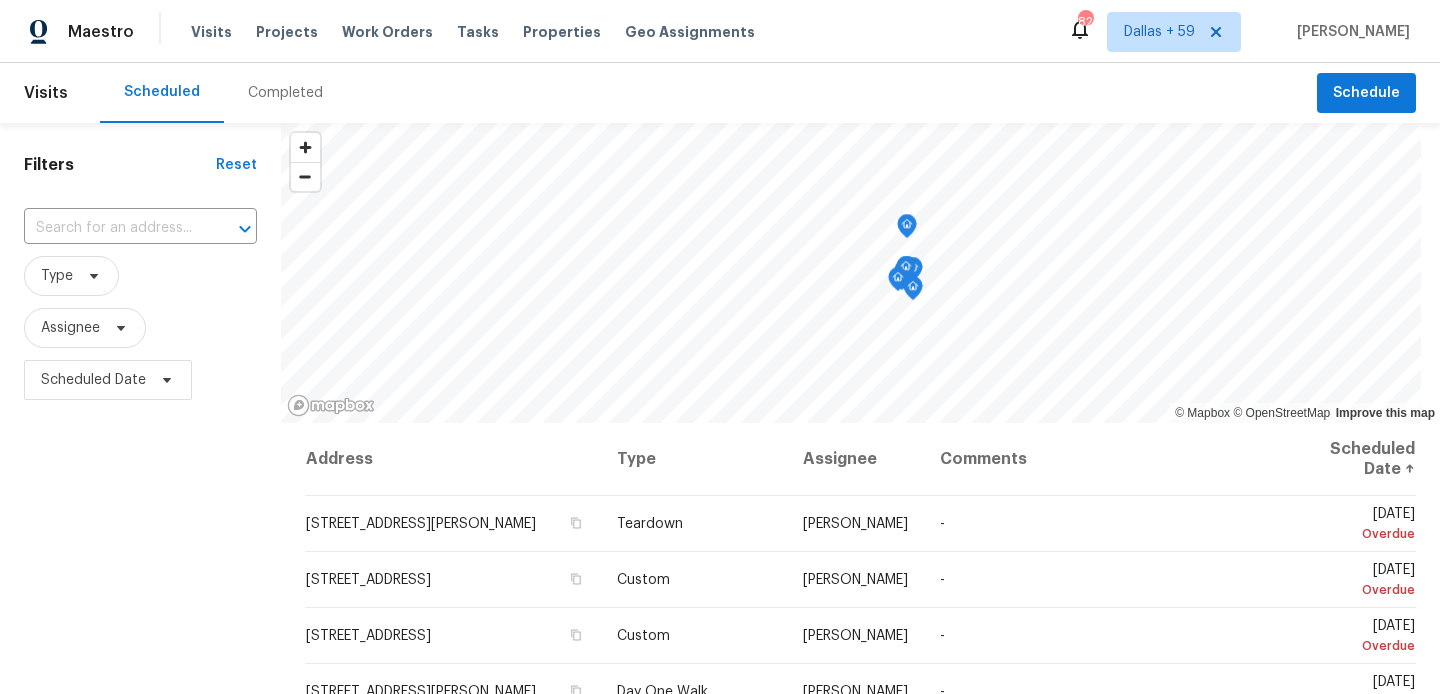 click on "Completed" at bounding box center [285, 93] 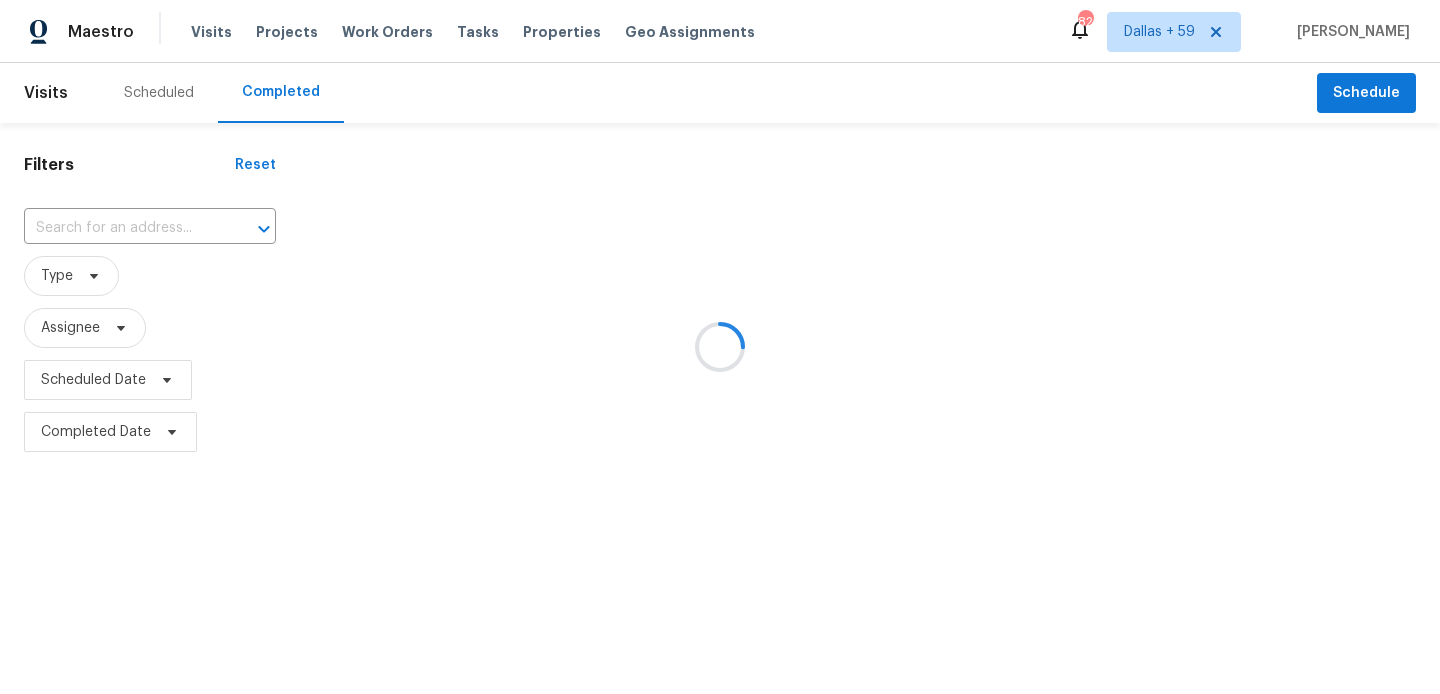 click at bounding box center [720, 347] 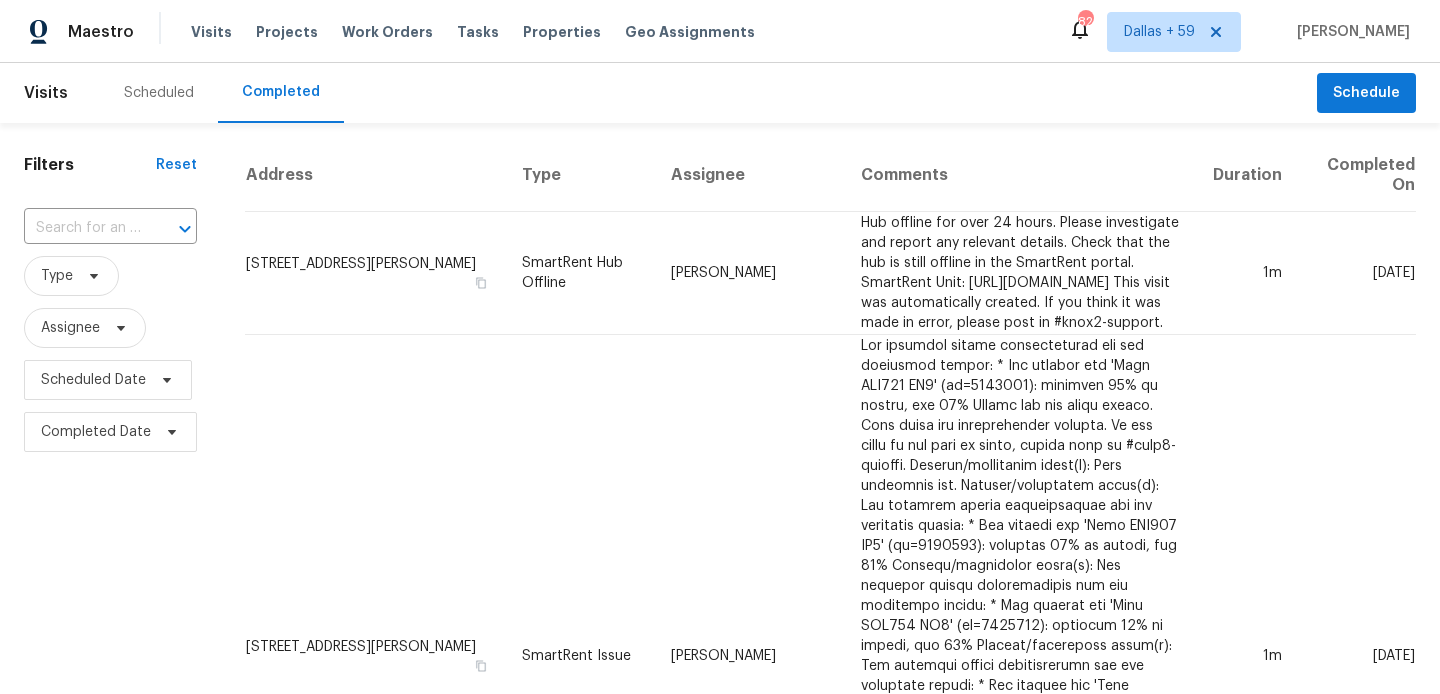 click at bounding box center (82, 228) 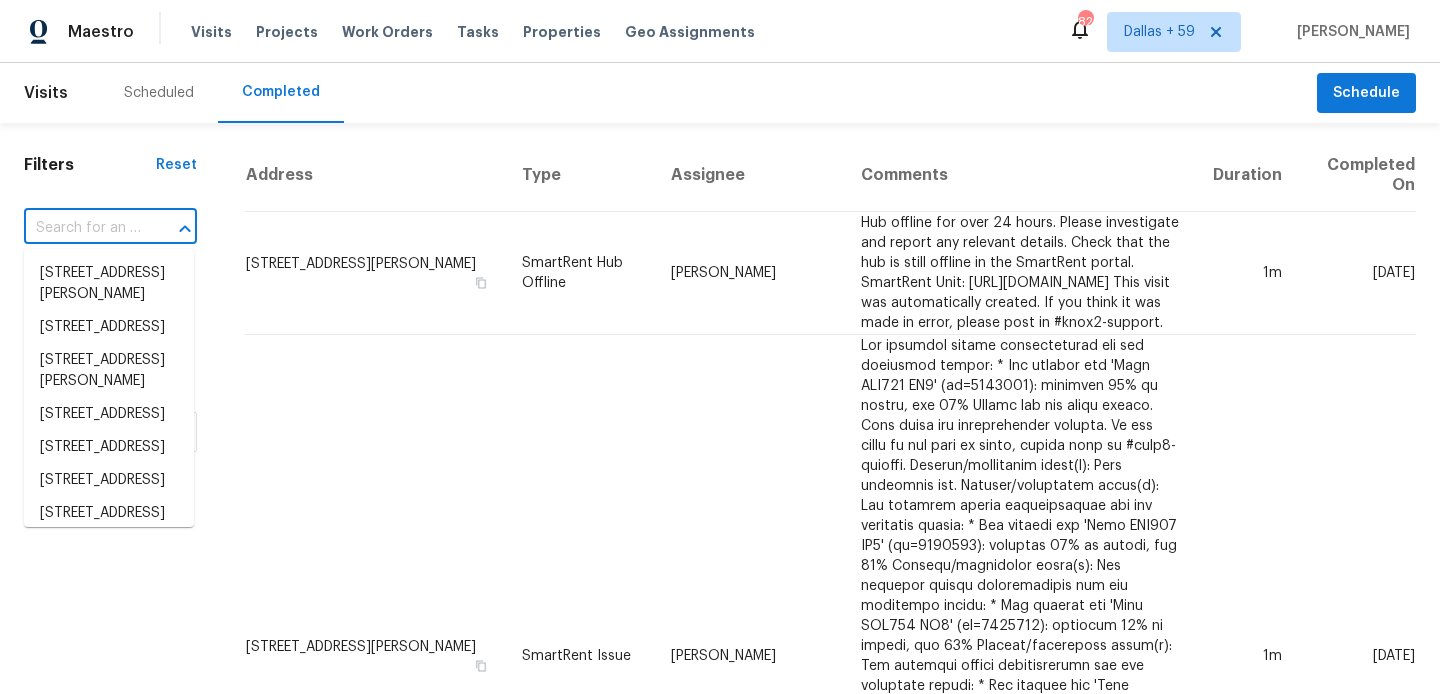 paste on "12326 Cranberry Glades Dr Cornelius, NC 28031" 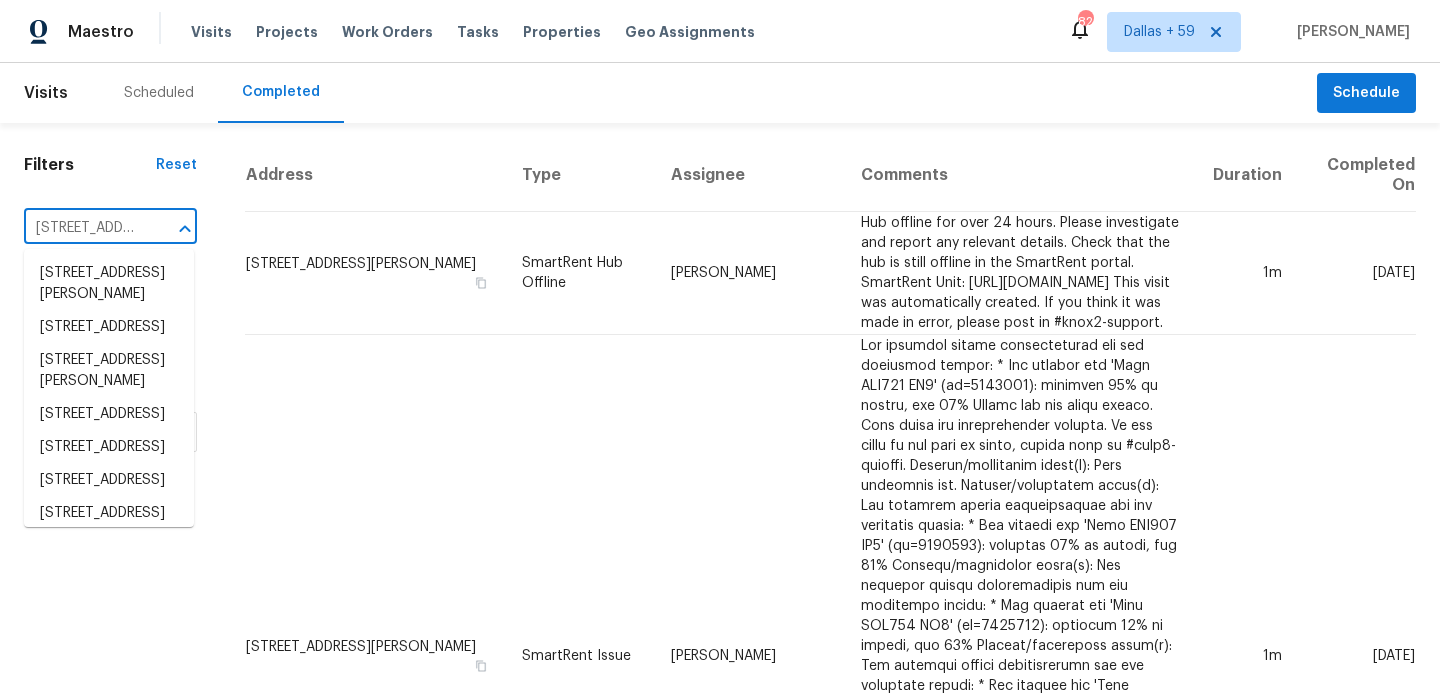 scroll, scrollTop: 0, scrollLeft: 210, axis: horizontal 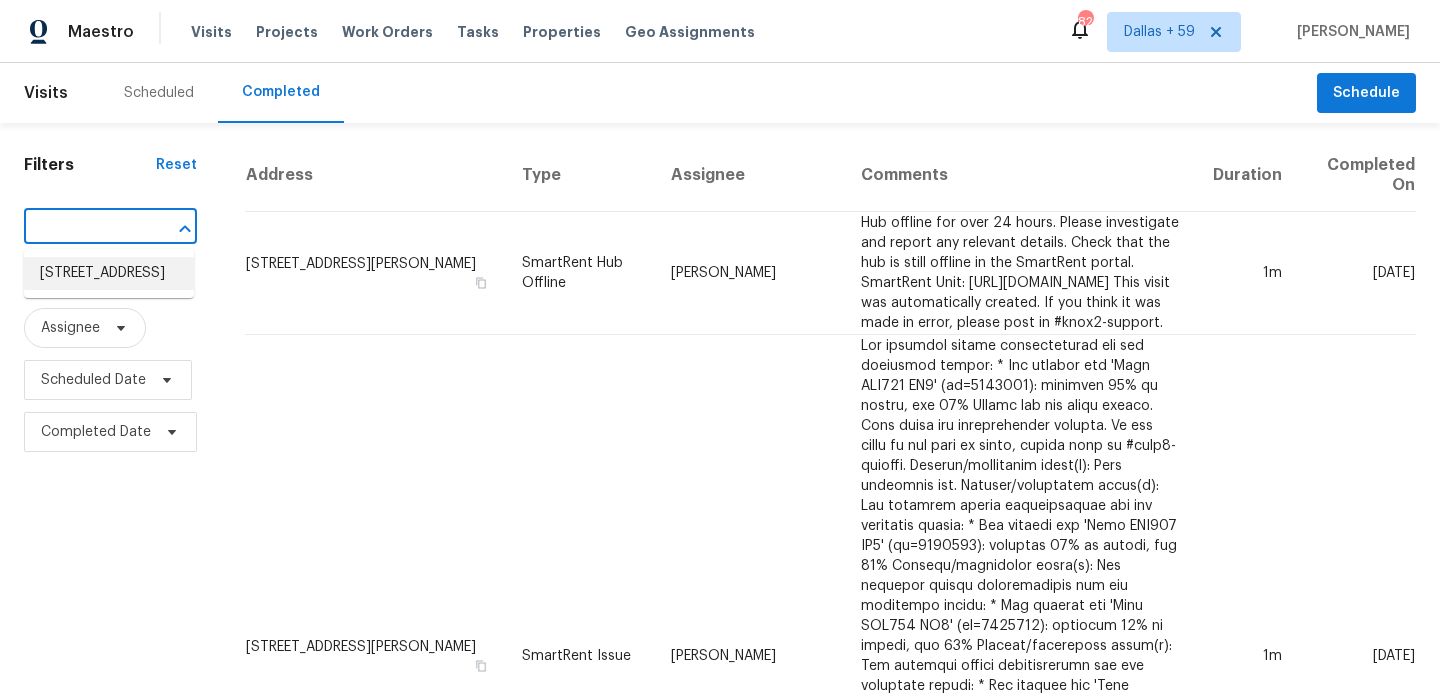 click on "12326 Cranberry Glades Dr, Cornelius, NC 28031" at bounding box center [109, 273] 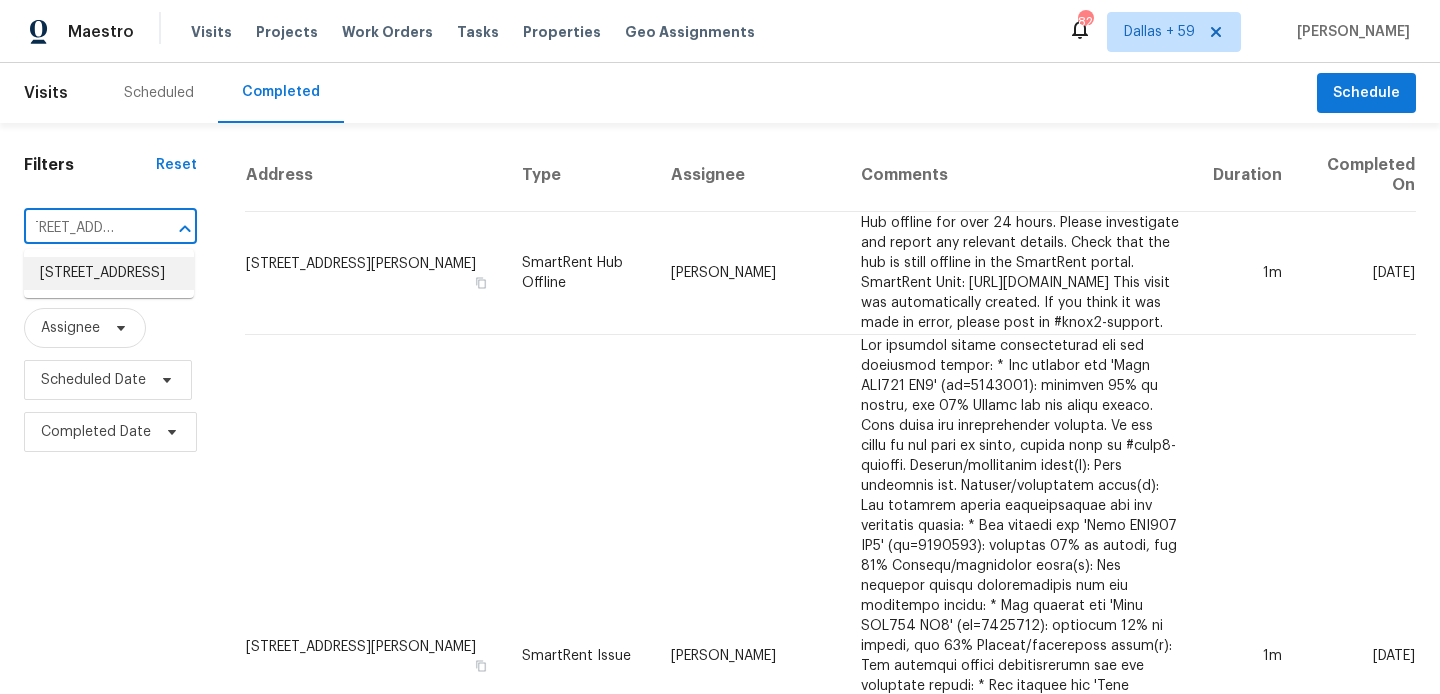 scroll, scrollTop: 0, scrollLeft: 0, axis: both 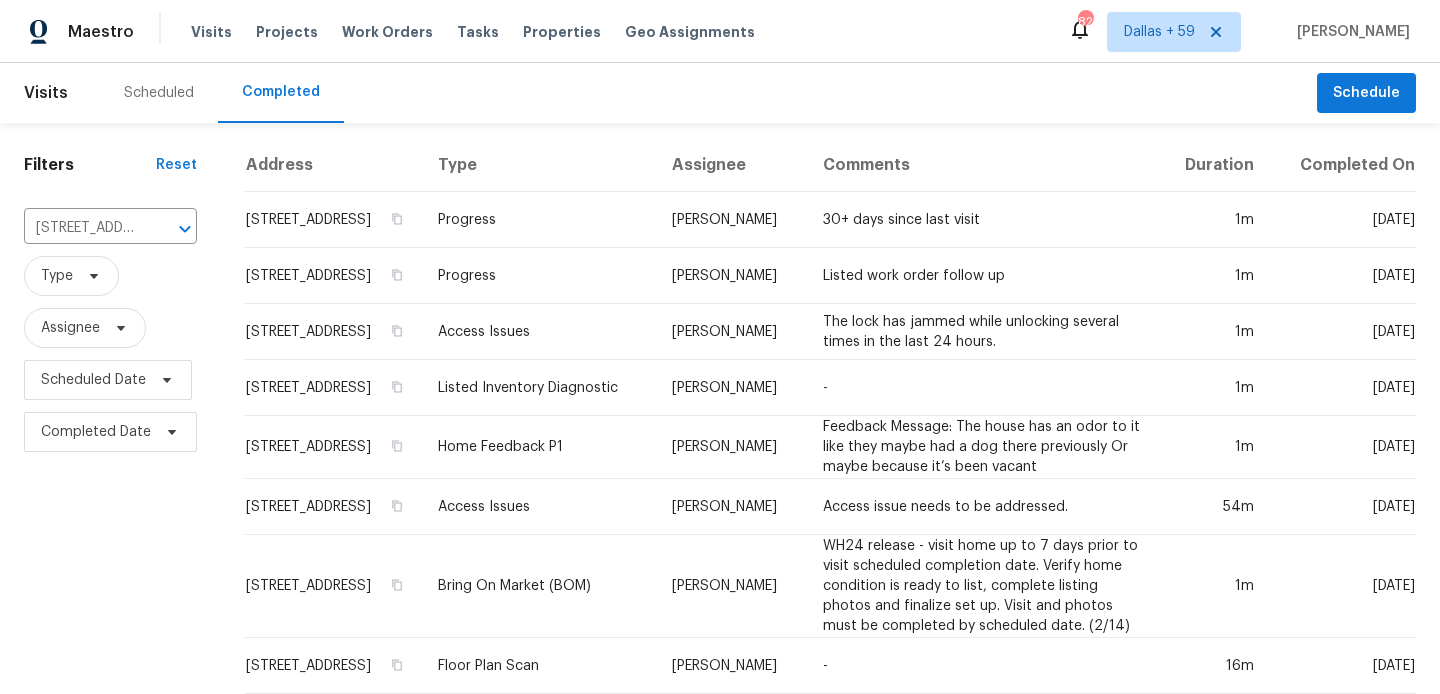 click on "12326 Cranberry Glades Dr, Cornelius, NC 28031" at bounding box center [333, 332] 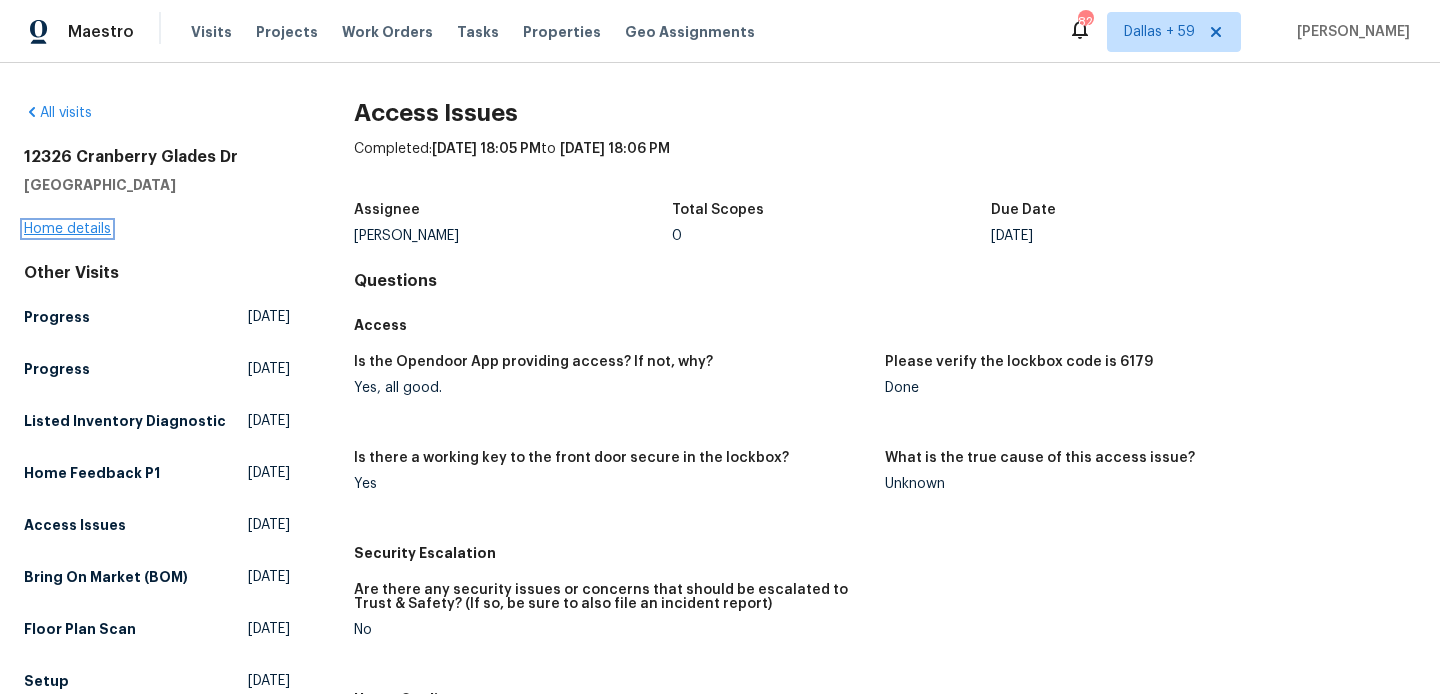 click on "Home details" at bounding box center (67, 229) 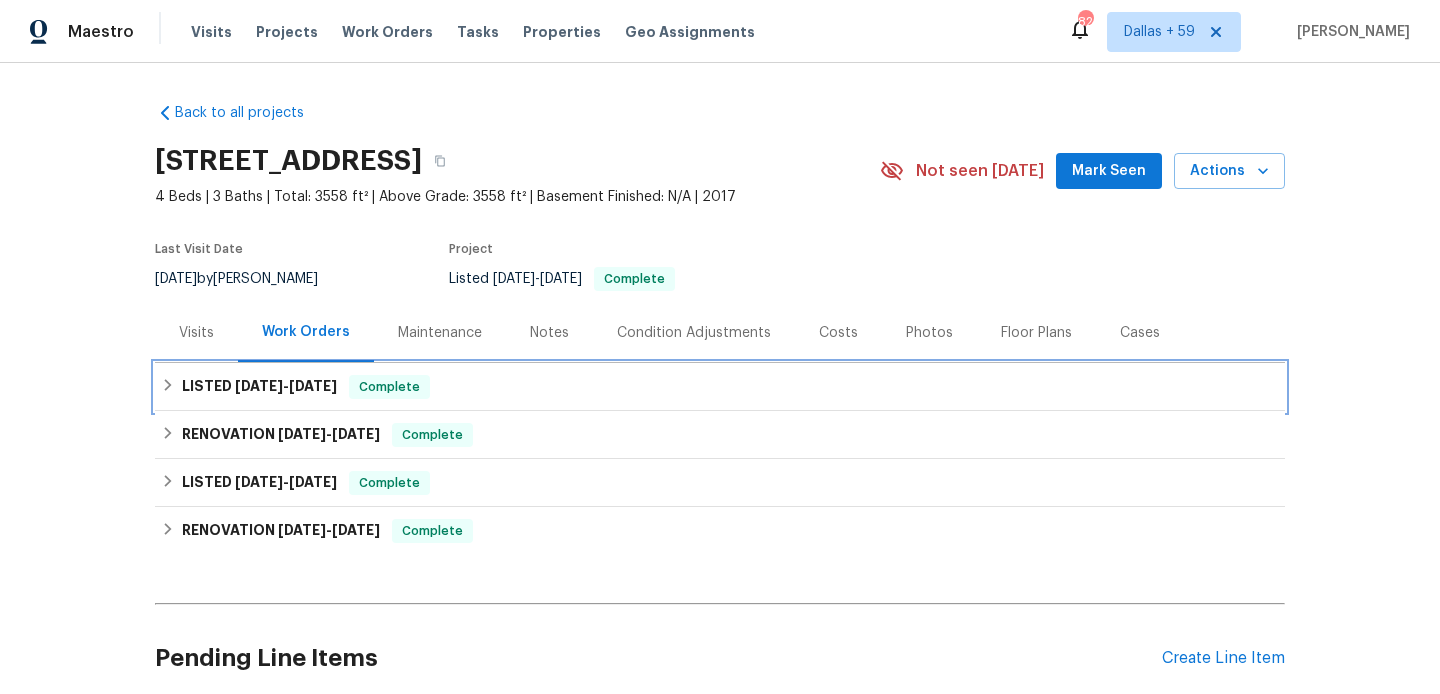 click on "LISTED   7/11/25  -  7/15/25" at bounding box center [259, 387] 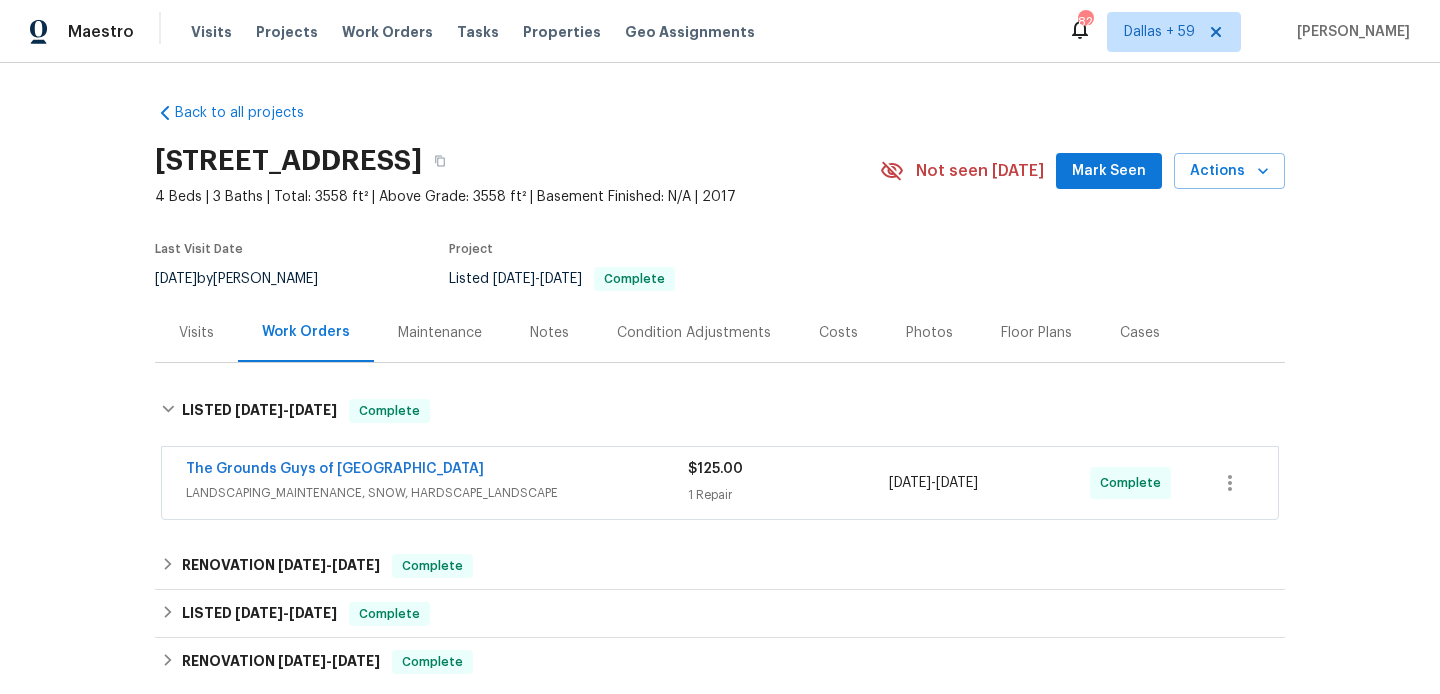 click on "LANDSCAPING_MAINTENANCE, SNOW, HARDSCAPE_LANDSCAPE" at bounding box center (437, 493) 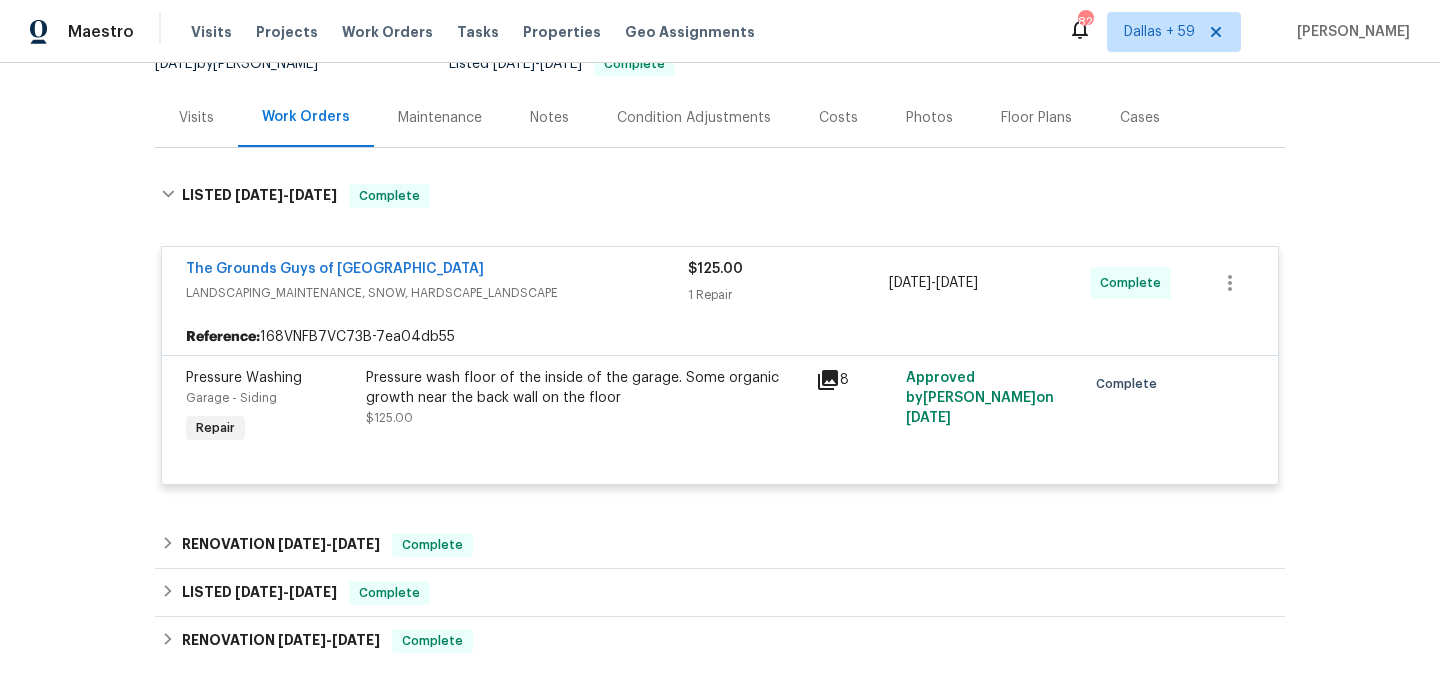scroll, scrollTop: 216, scrollLeft: 0, axis: vertical 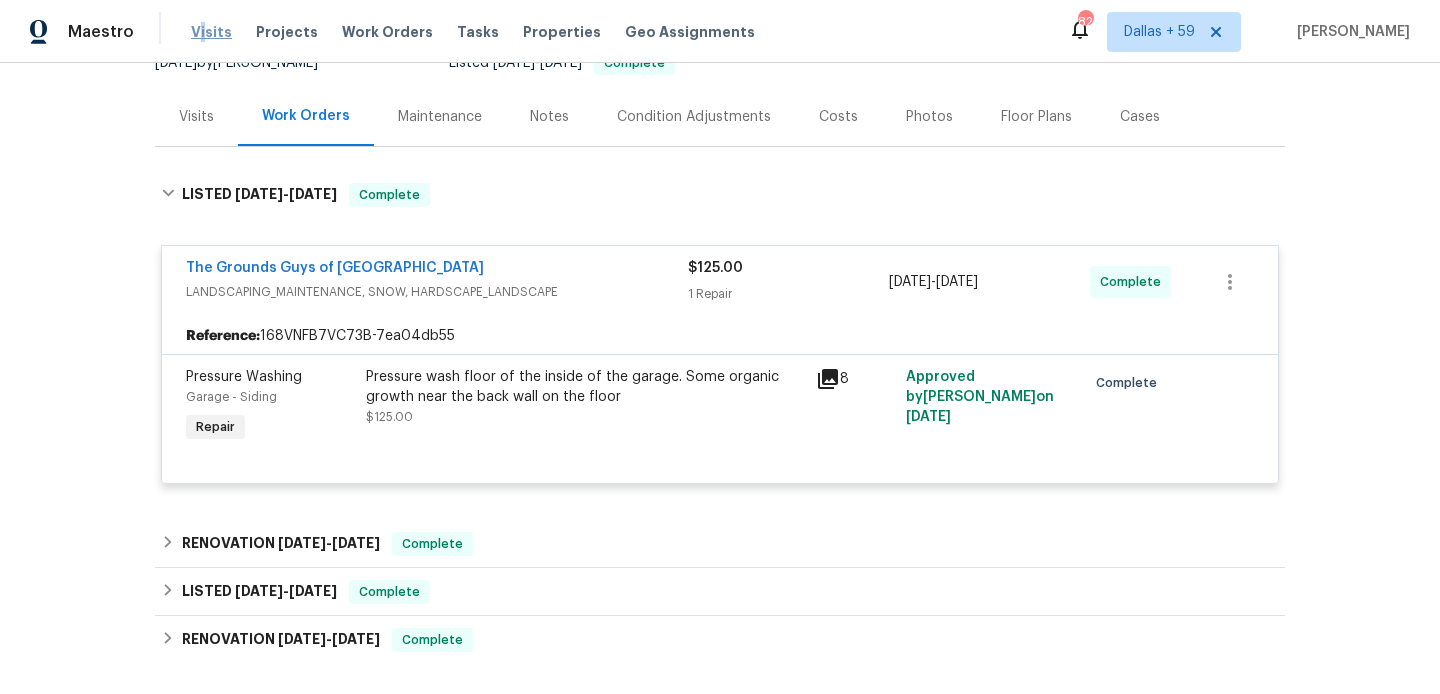 click on "Visits" at bounding box center [211, 32] 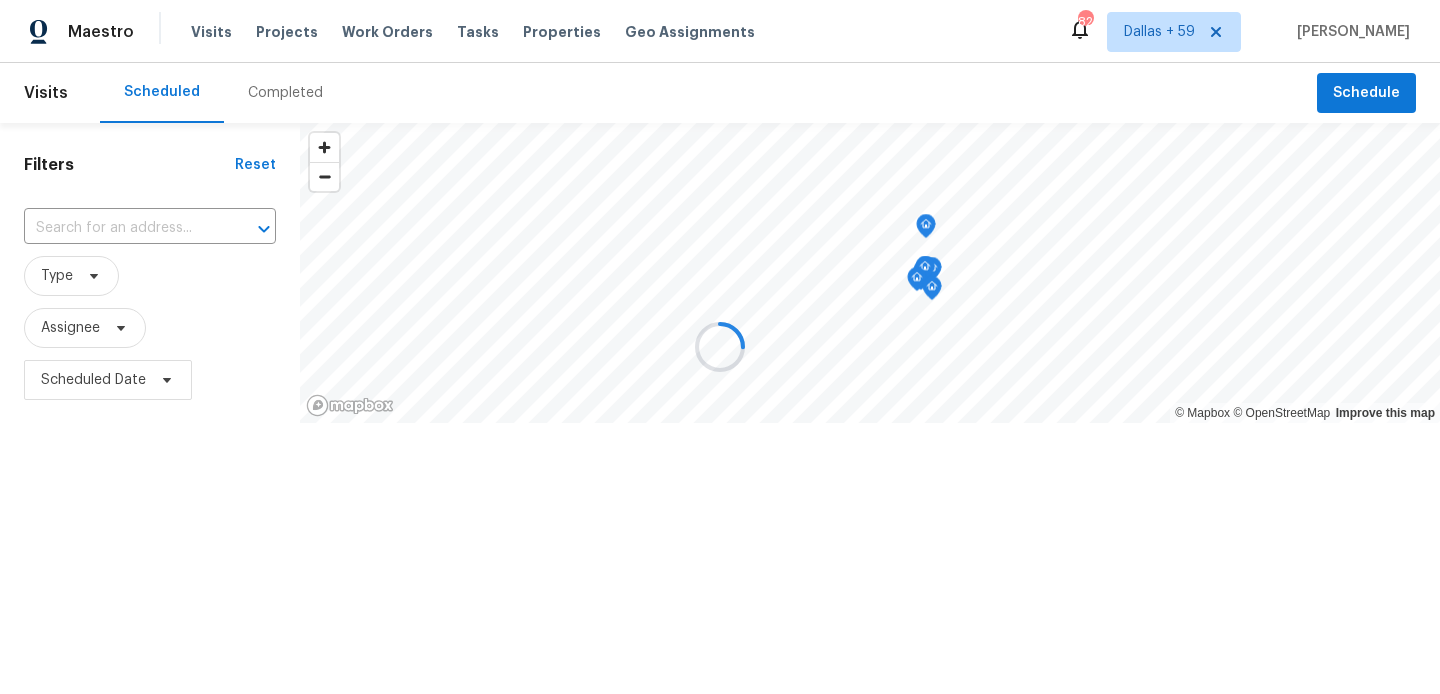click at bounding box center [720, 347] 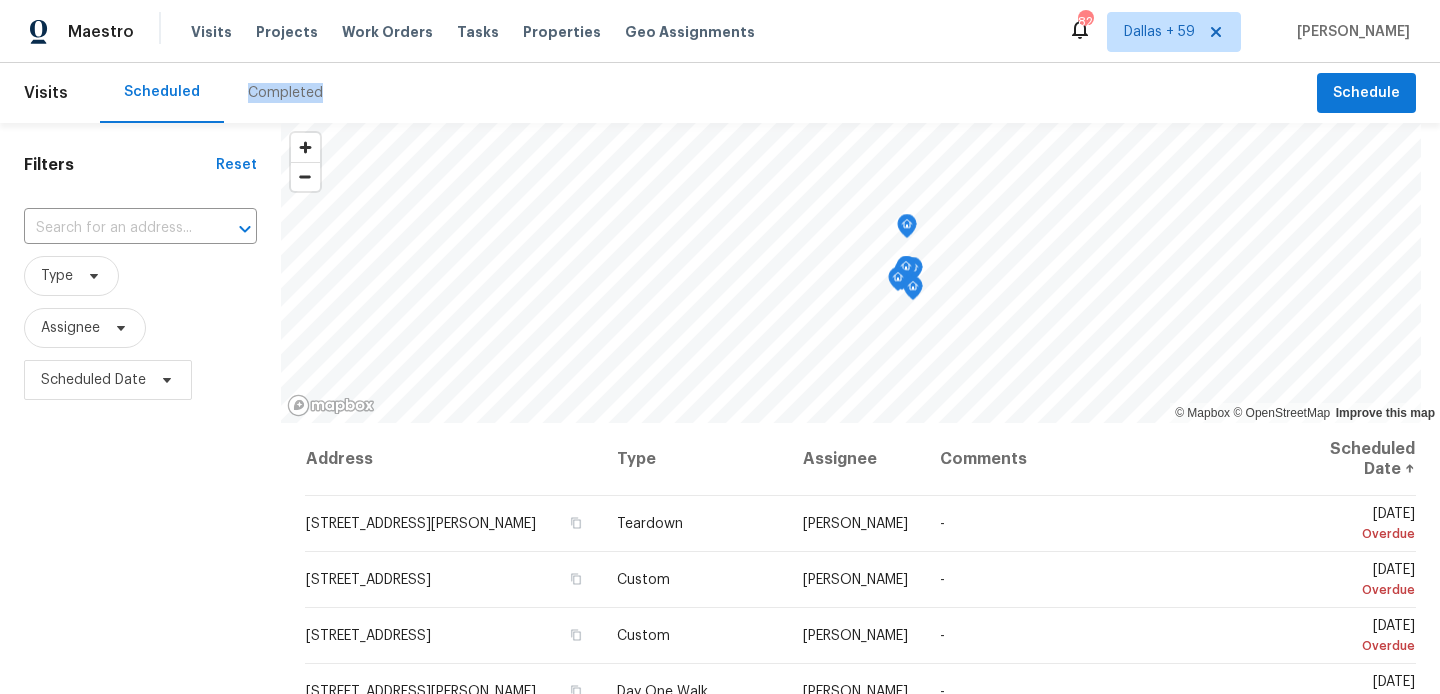 click on "Completed" at bounding box center (285, 93) 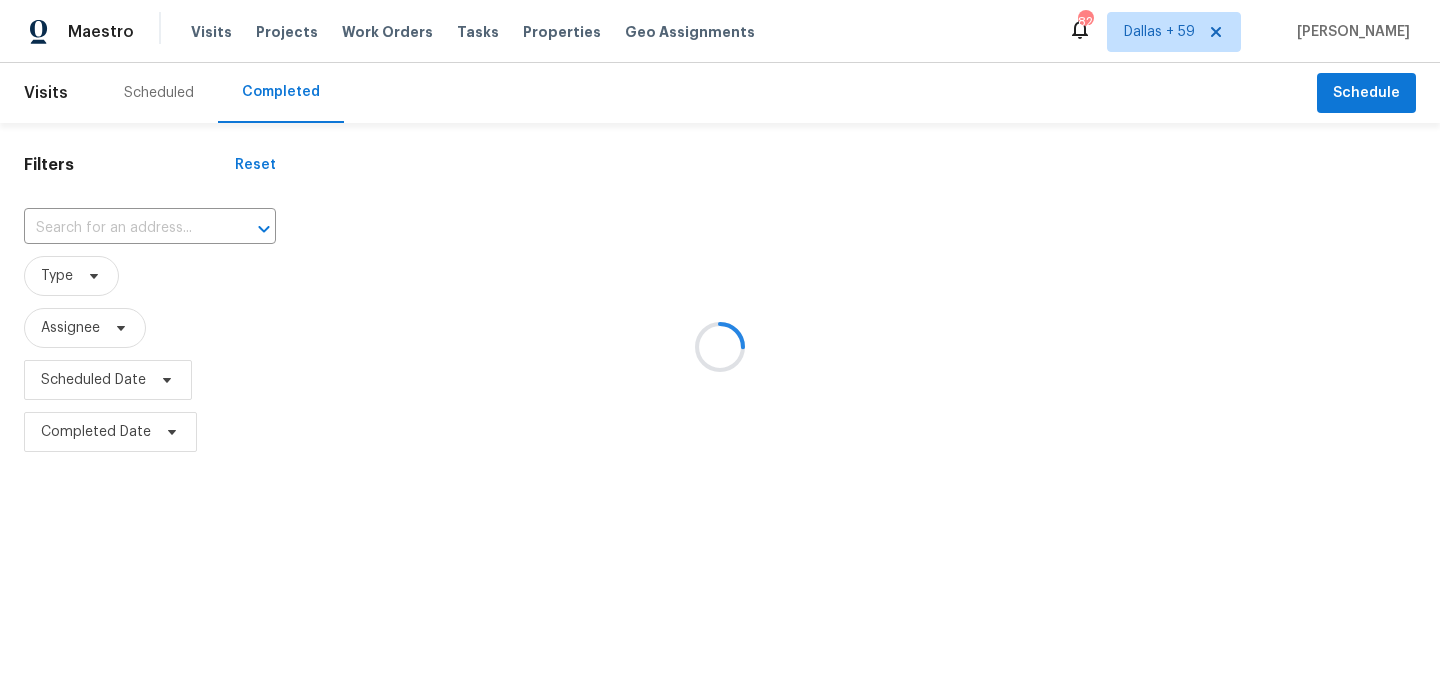 click at bounding box center (720, 347) 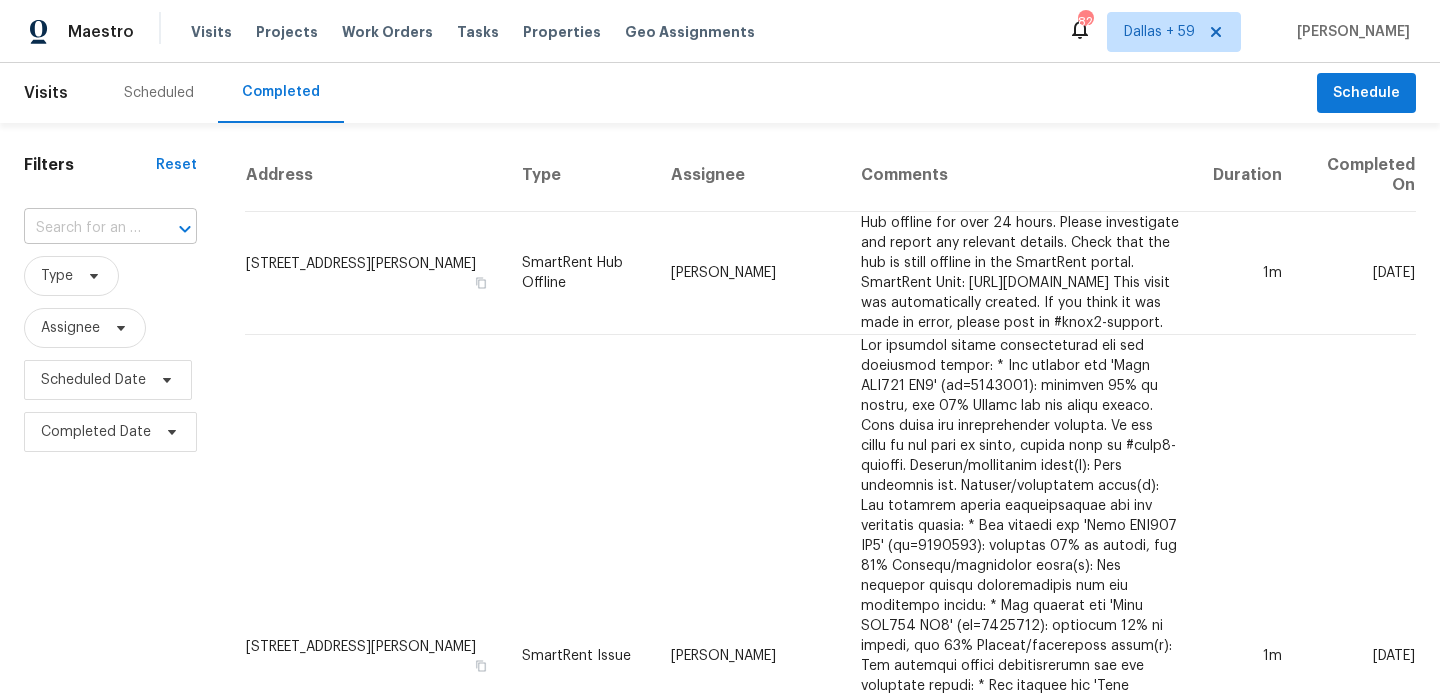 click on "​" at bounding box center (110, 228) 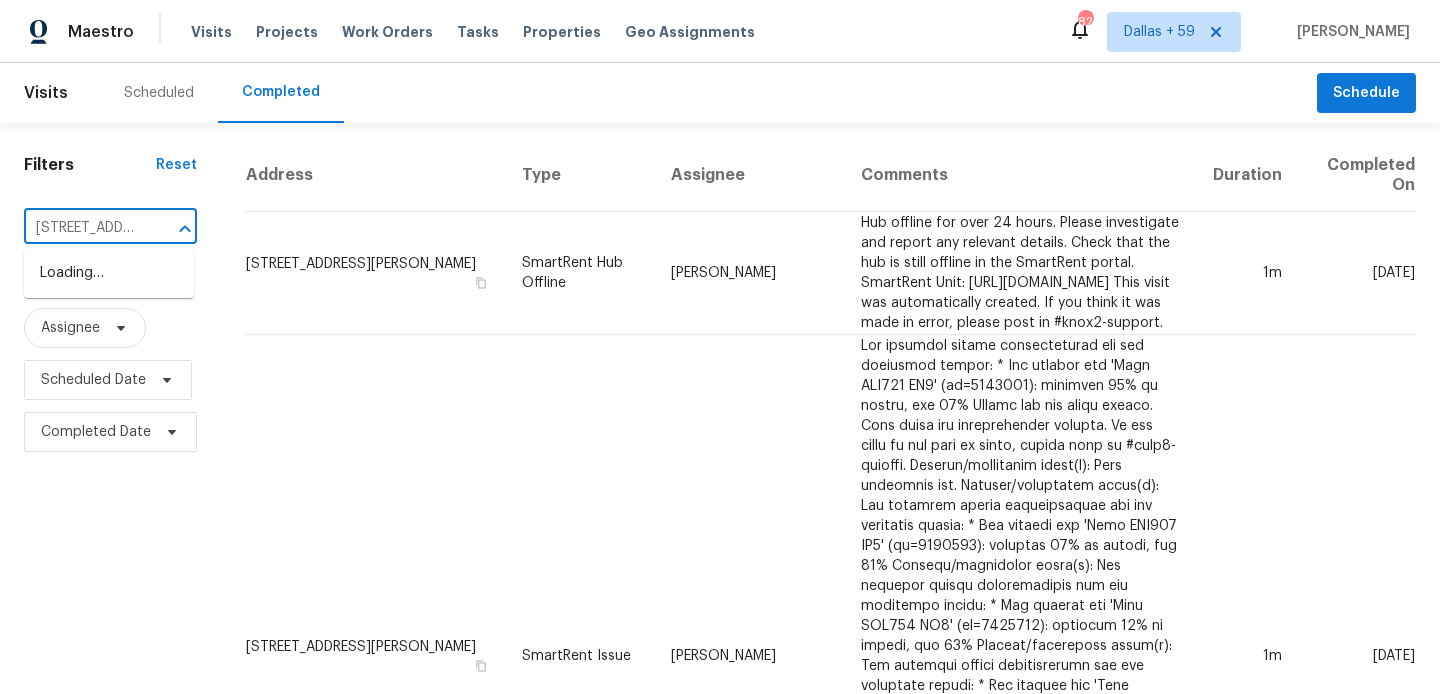 scroll, scrollTop: 0, scrollLeft: 145, axis: horizontal 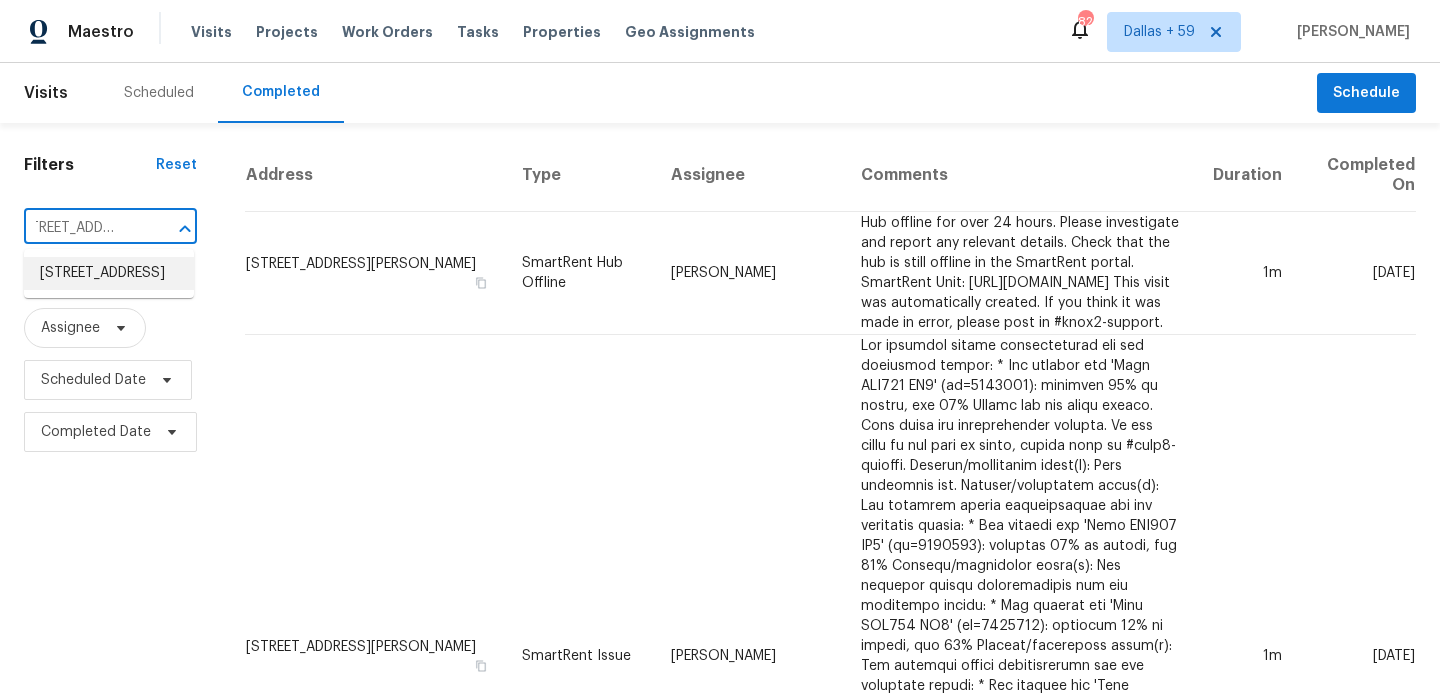 click on "324 Piedmont Pl, Clarksville, TN 37043" at bounding box center [109, 273] 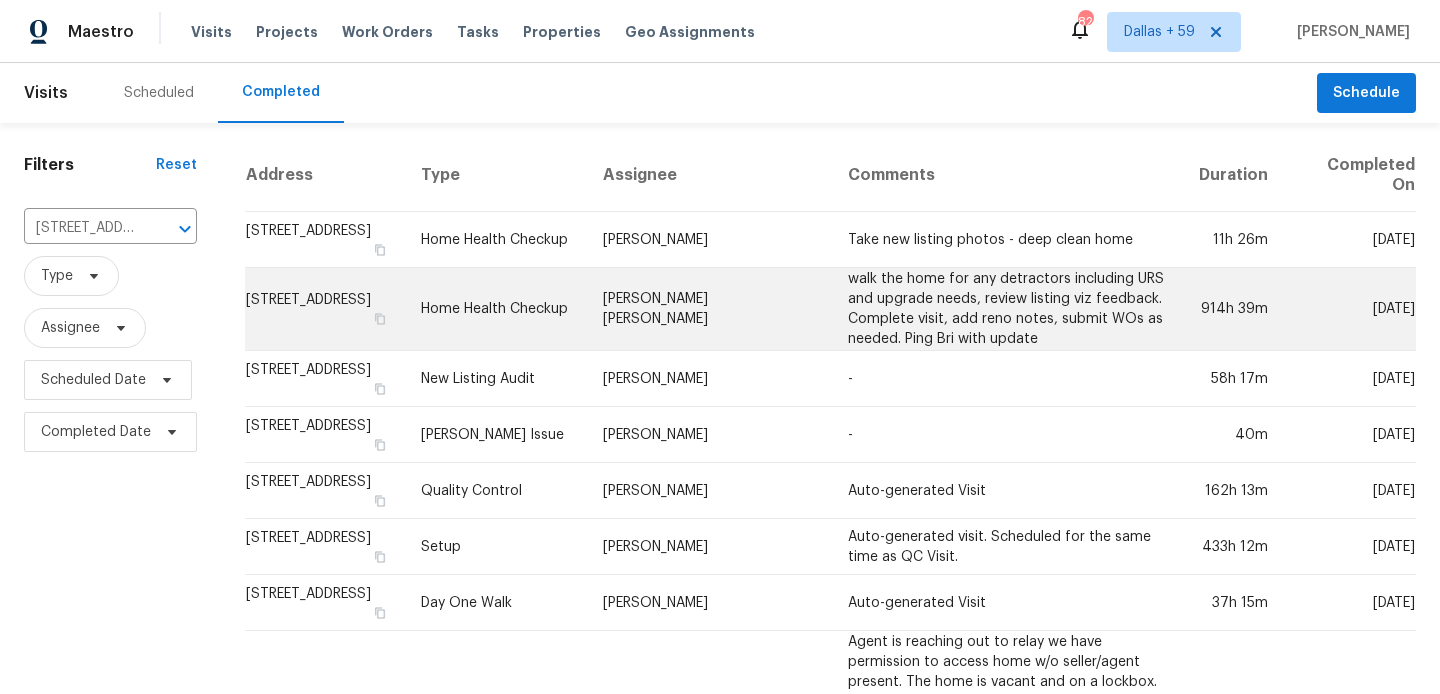 click on "324 Piedmont Pl, Clarksville, TN 37043" at bounding box center (325, 309) 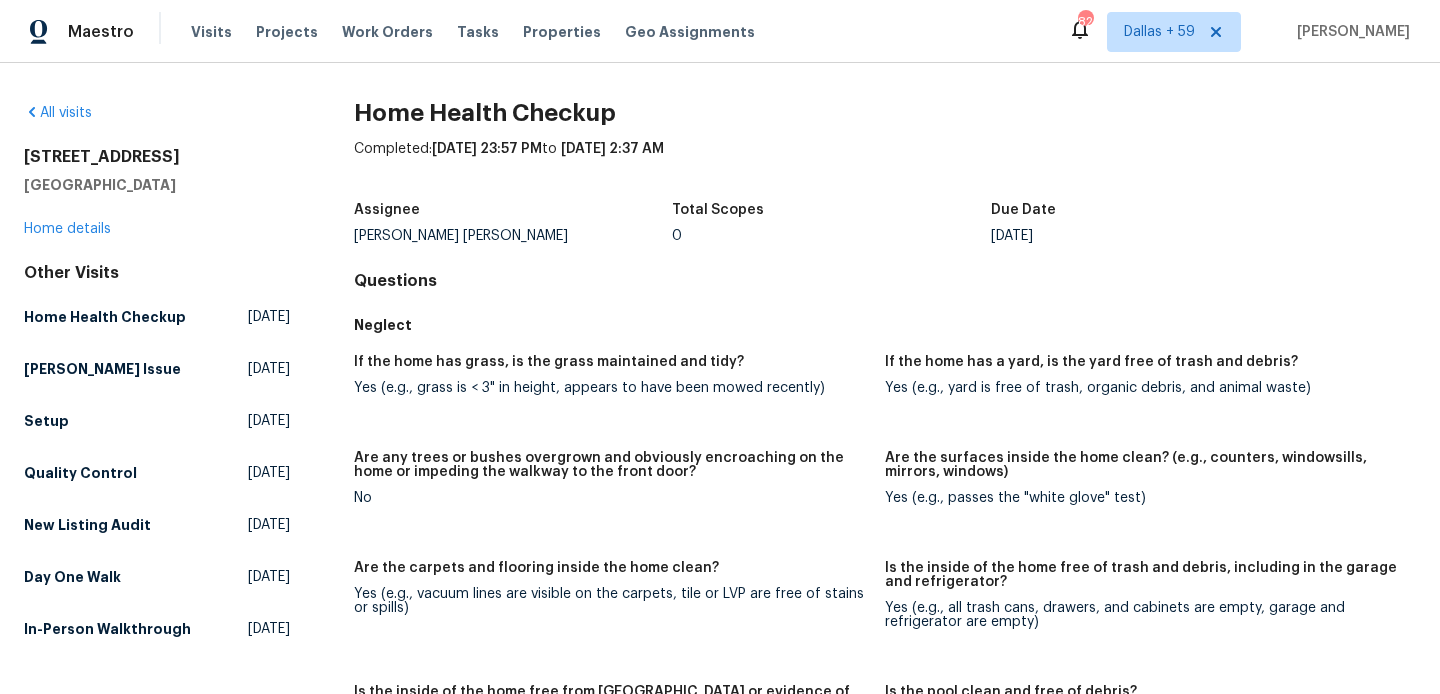 click on "324 Piedmont Pl Clarksville, TN 37043 Home details" at bounding box center [157, 193] 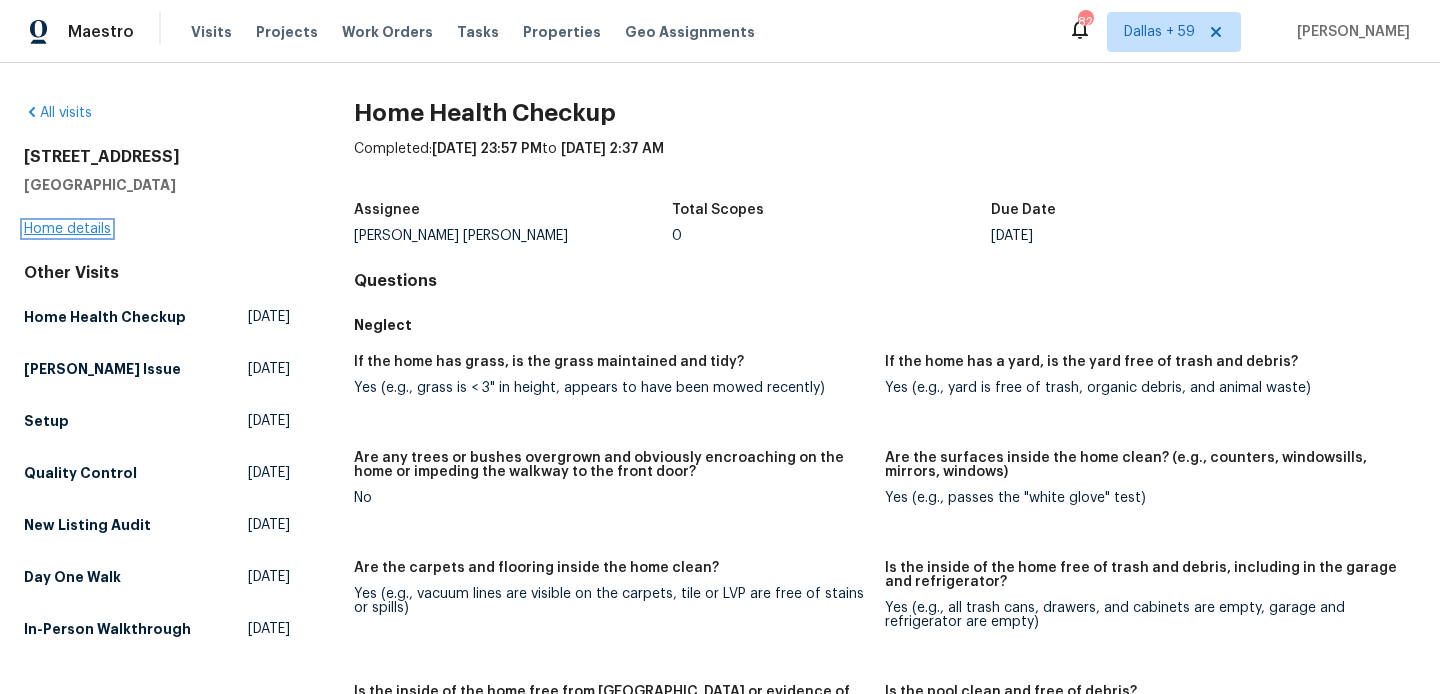 click on "Home details" at bounding box center [67, 229] 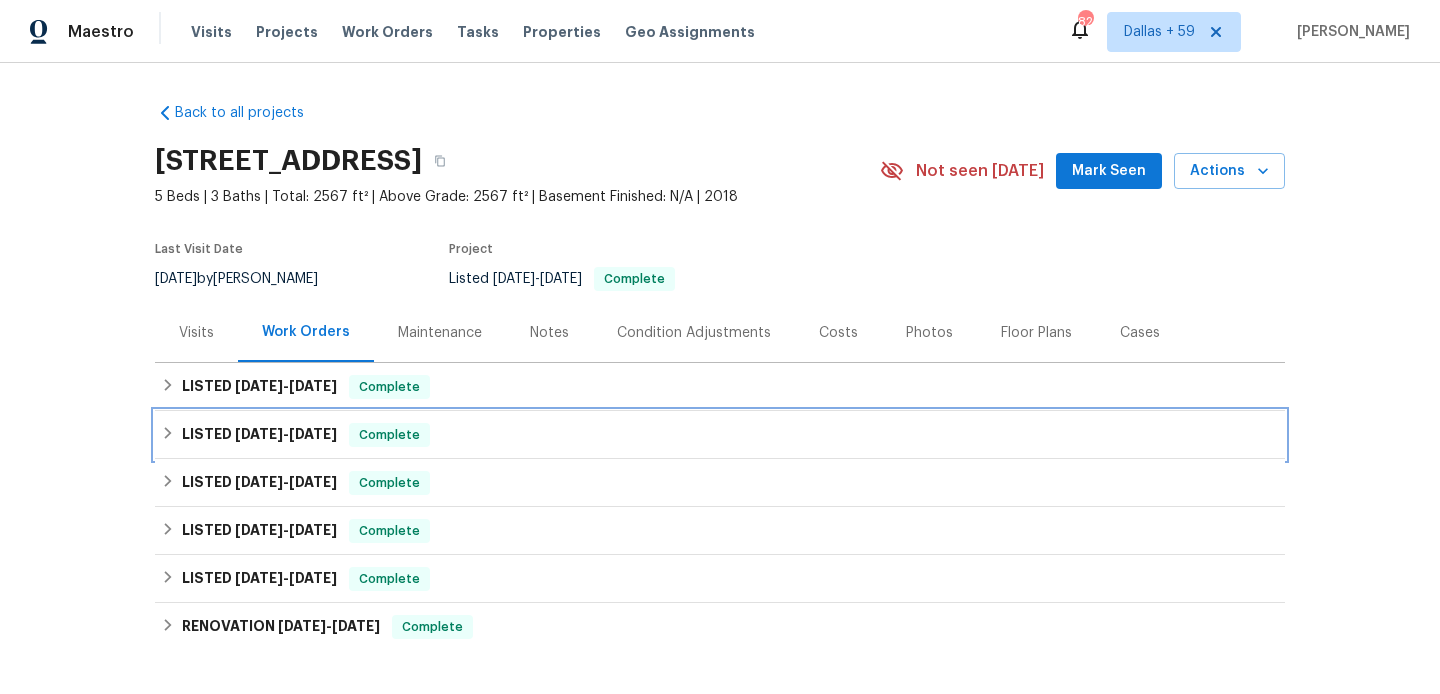click on "LISTED   7/3/25  -  7/10/25 Complete" at bounding box center [720, 435] 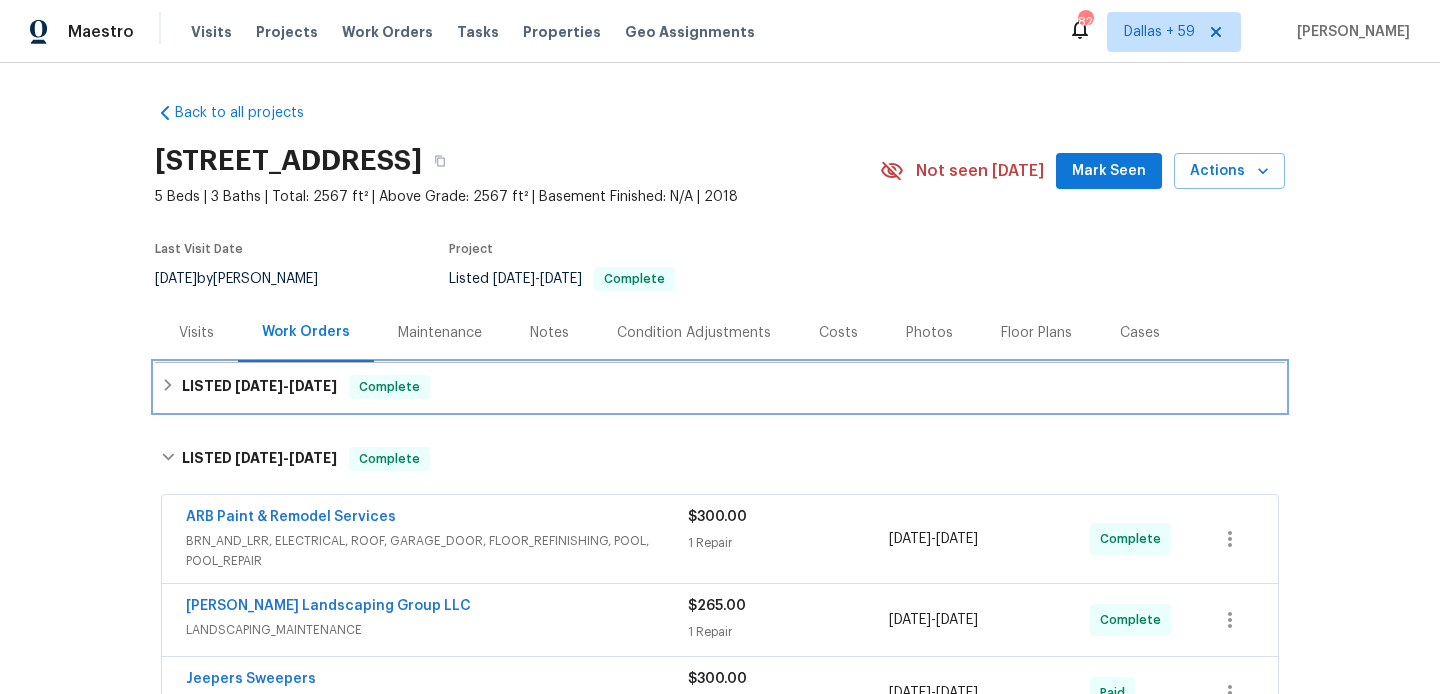 click on "7/3/25  -  7/8/25" at bounding box center (286, 386) 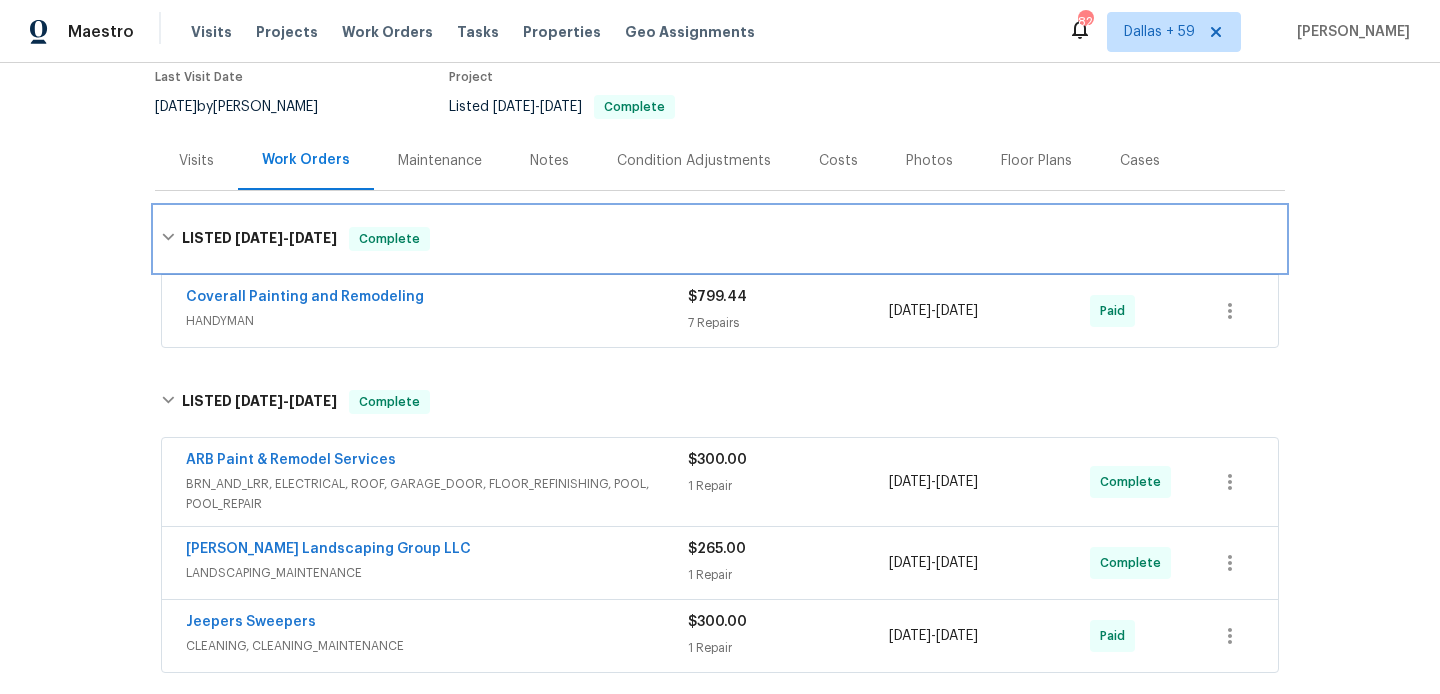 scroll, scrollTop: 174, scrollLeft: 0, axis: vertical 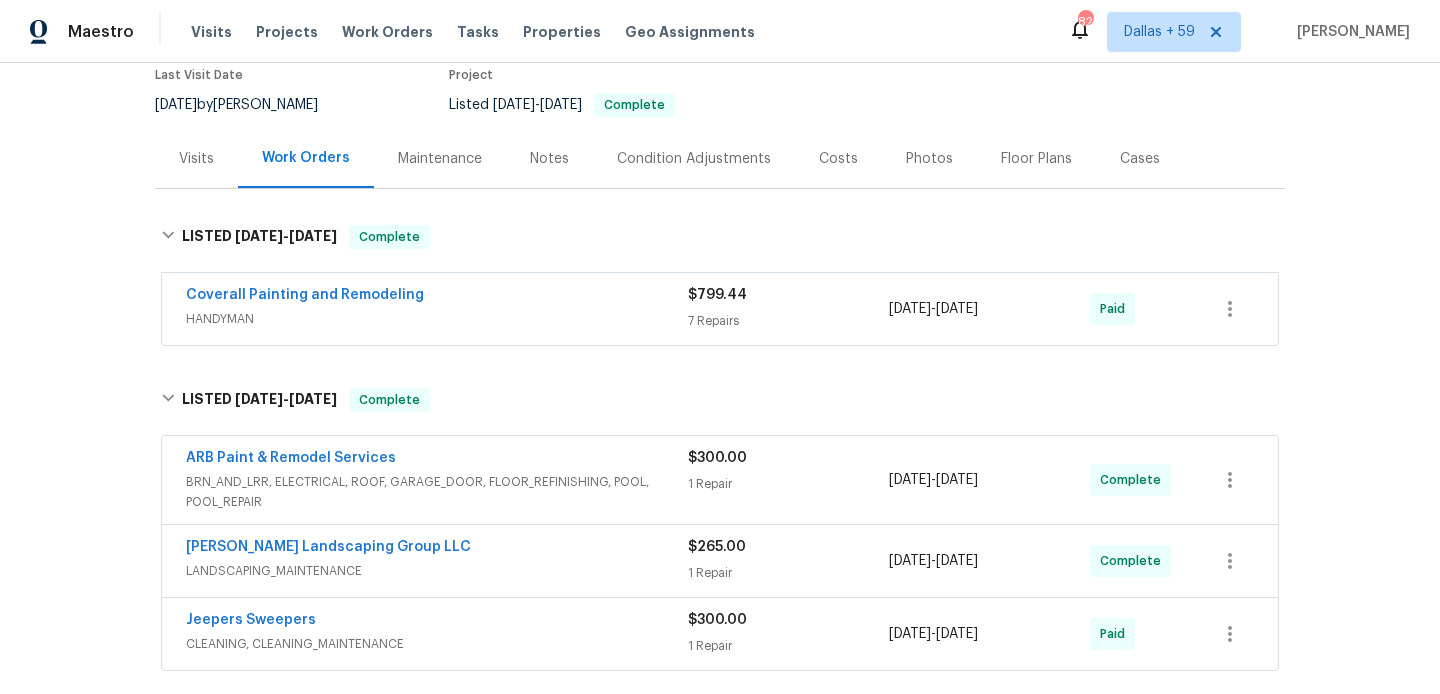 click on "HANDYMAN" at bounding box center [437, 319] 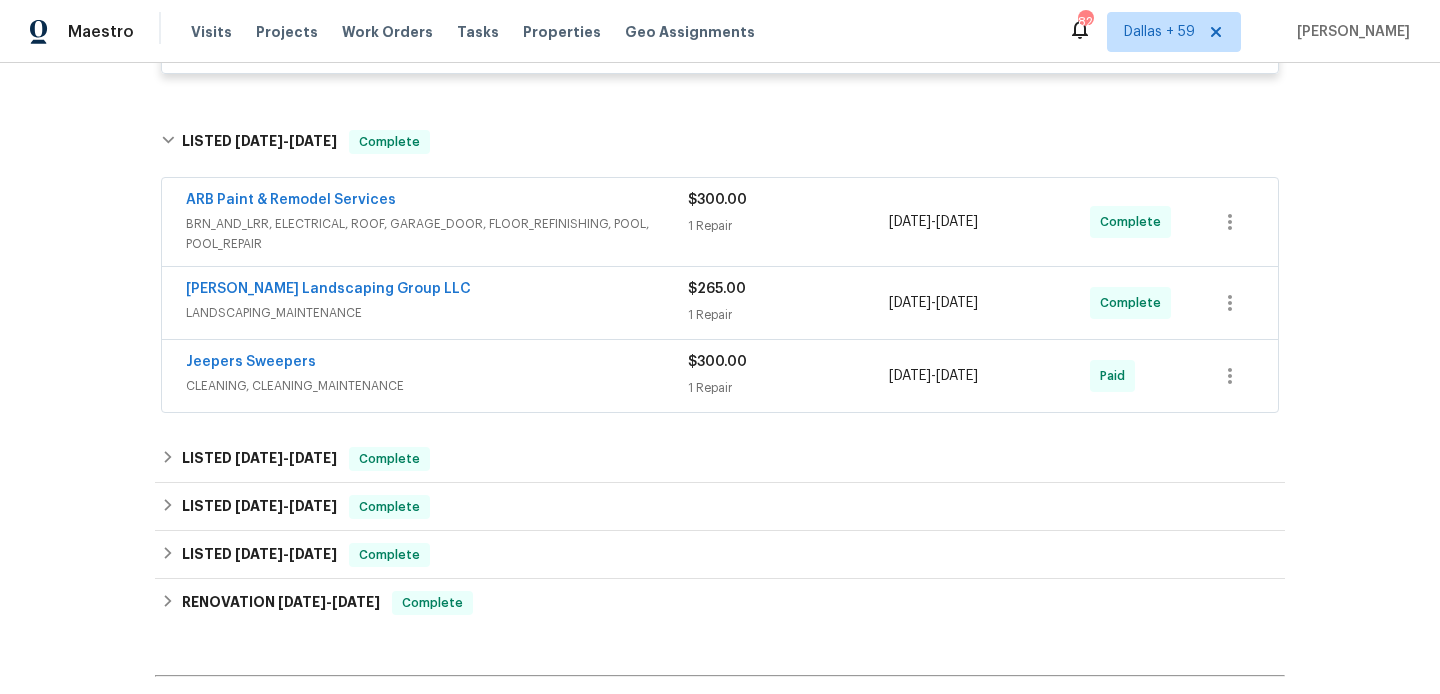 scroll, scrollTop: 1562, scrollLeft: 0, axis: vertical 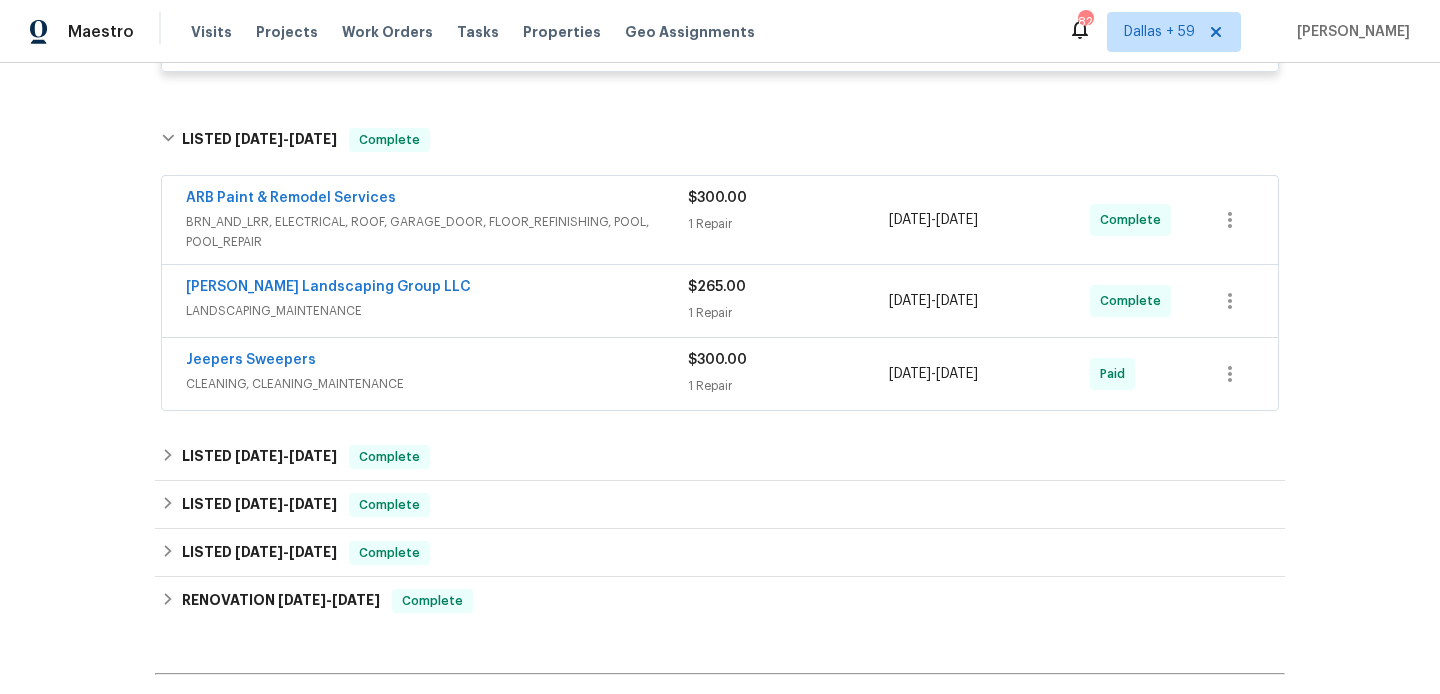 click on "BRN_AND_LRR, ELECTRICAL, ROOF, GARAGE_DOOR, FLOOR_REFINISHING, POOL, POOL_REPAIR" at bounding box center (437, 232) 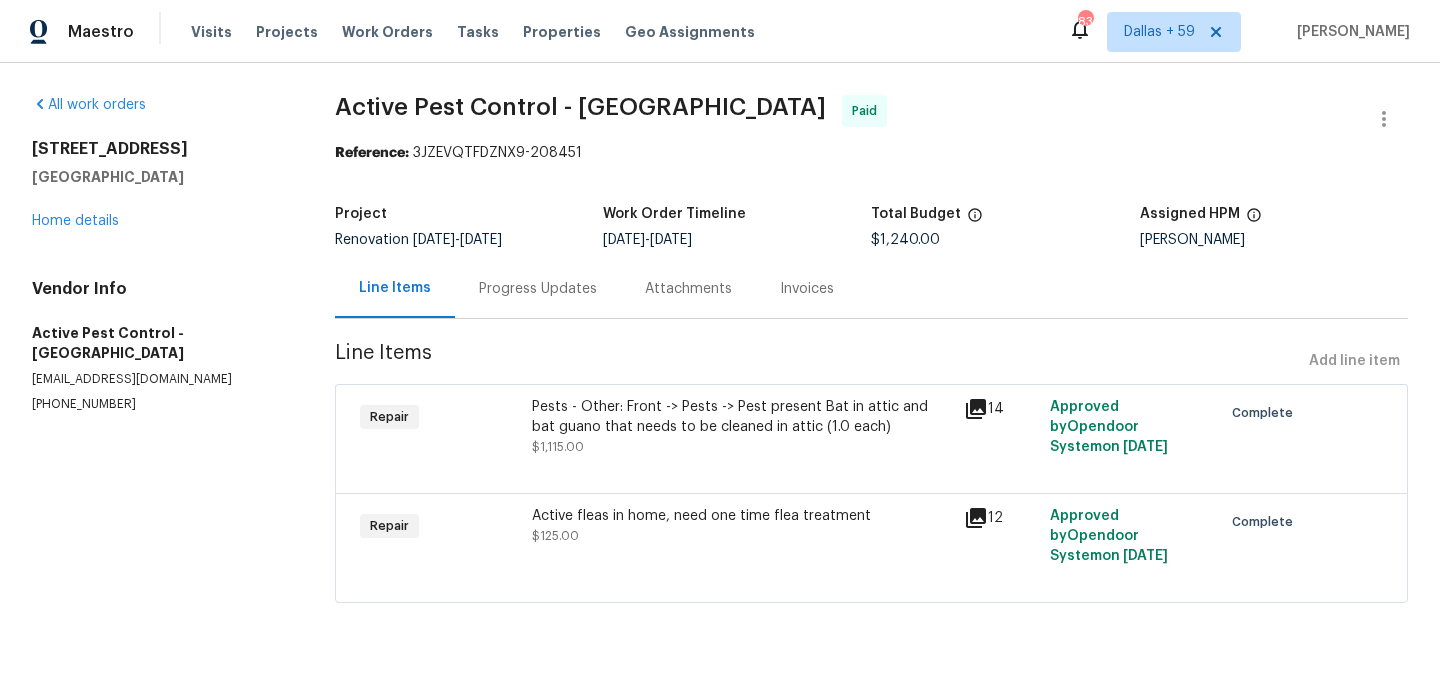 scroll, scrollTop: 0, scrollLeft: 0, axis: both 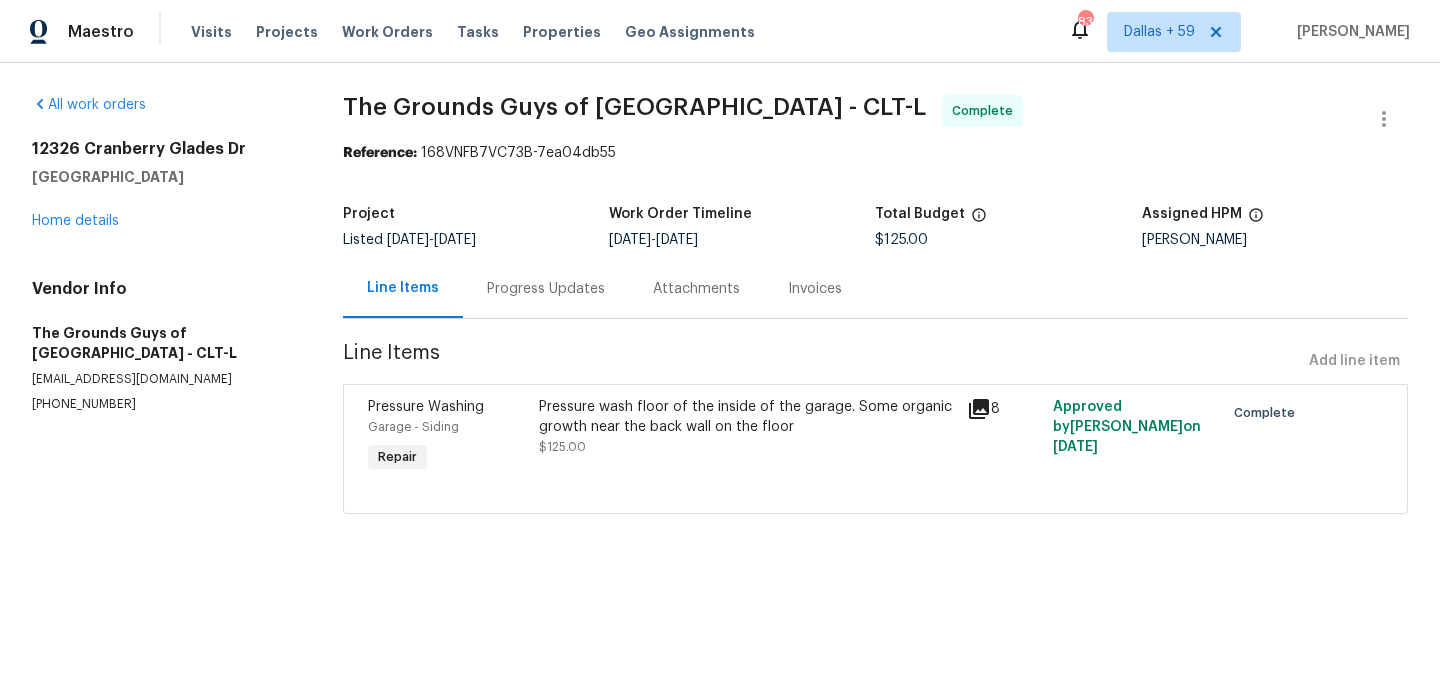 click on "Progress Updates" at bounding box center [546, 288] 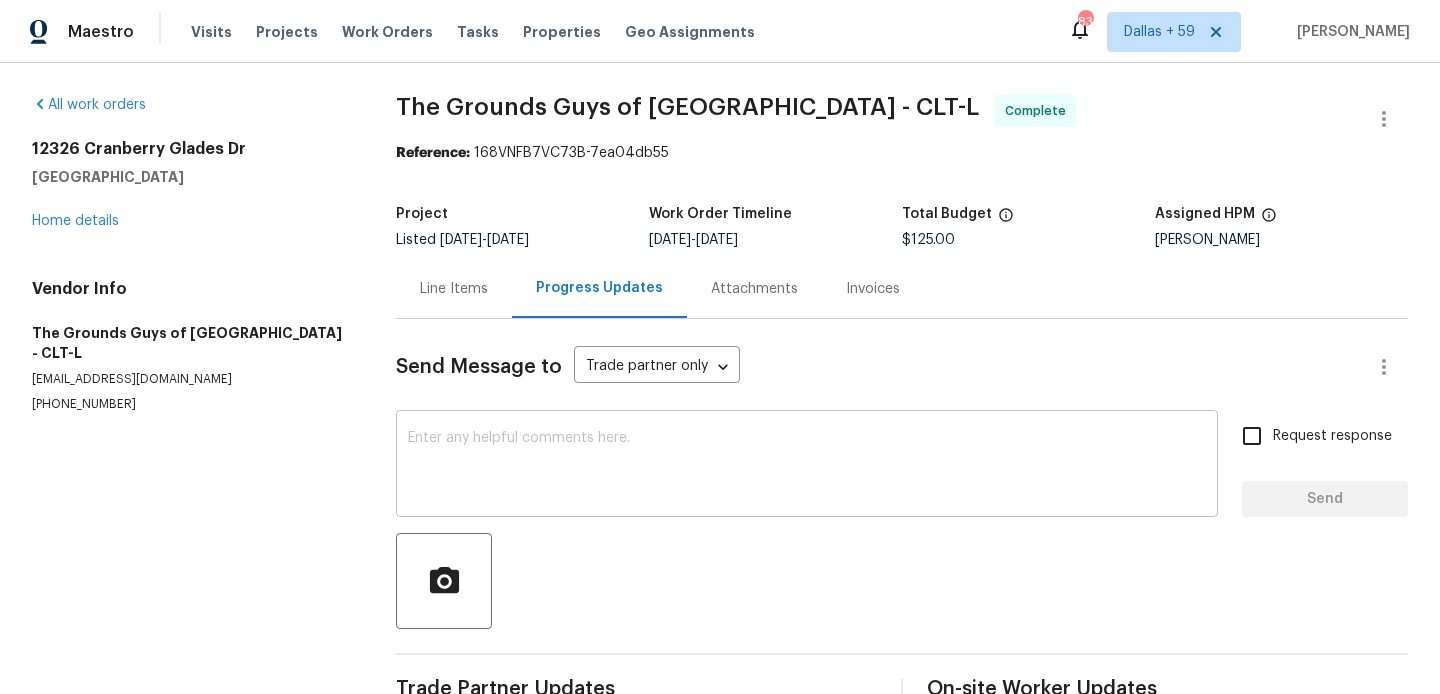 scroll, scrollTop: 49, scrollLeft: 0, axis: vertical 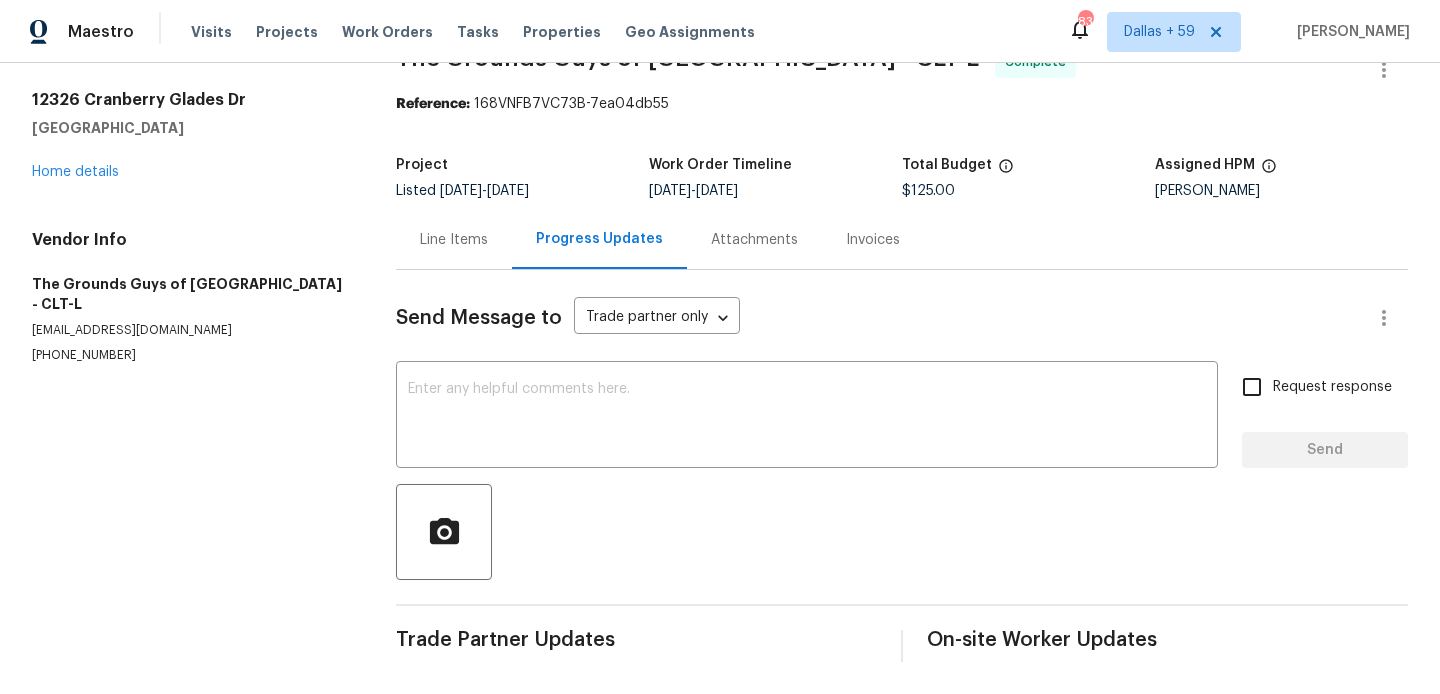 click on "Line Items" at bounding box center (454, 239) 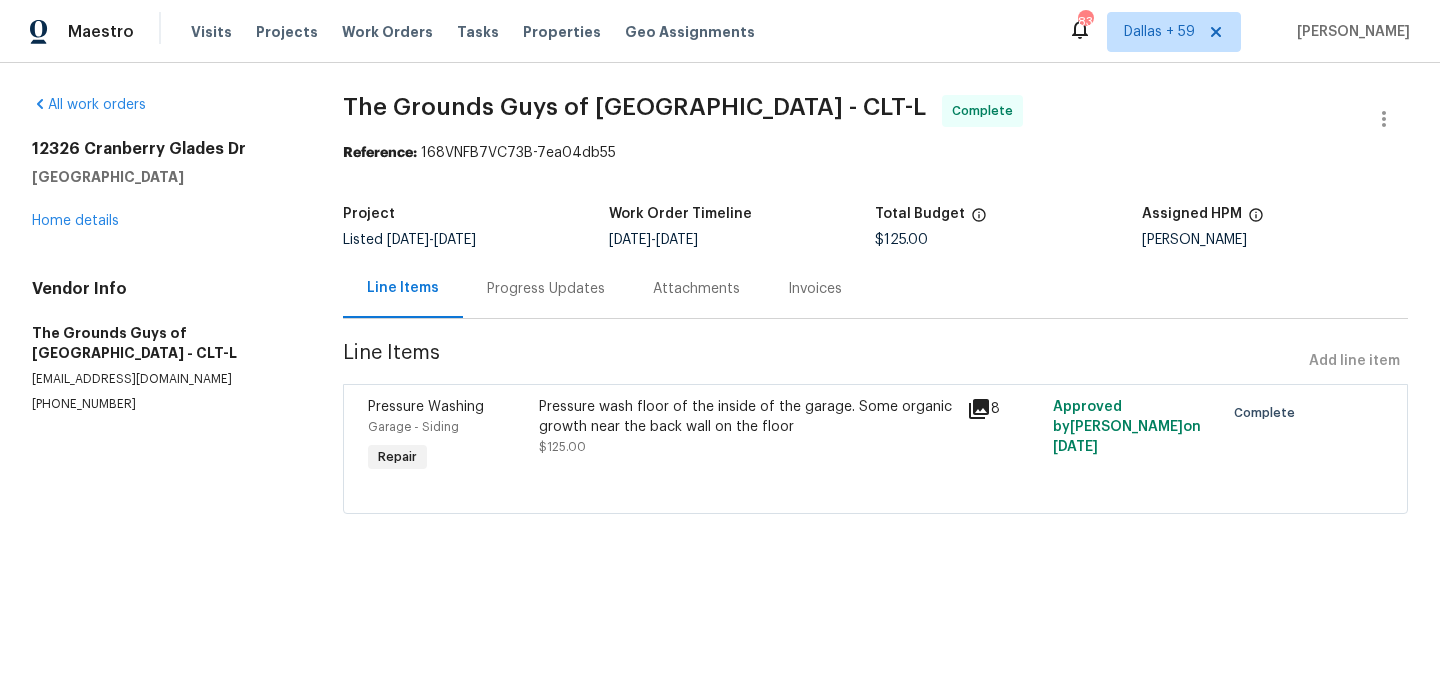 scroll, scrollTop: 0, scrollLeft: 0, axis: both 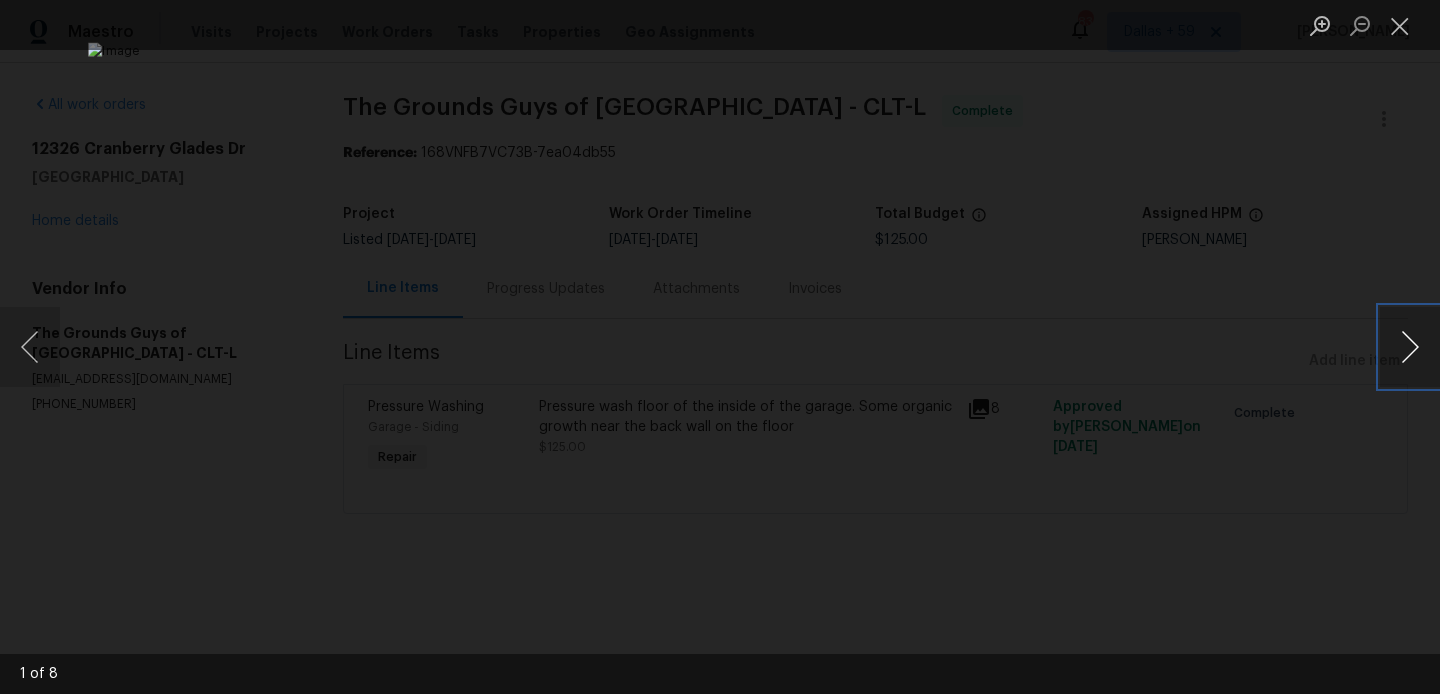 click at bounding box center [1410, 347] 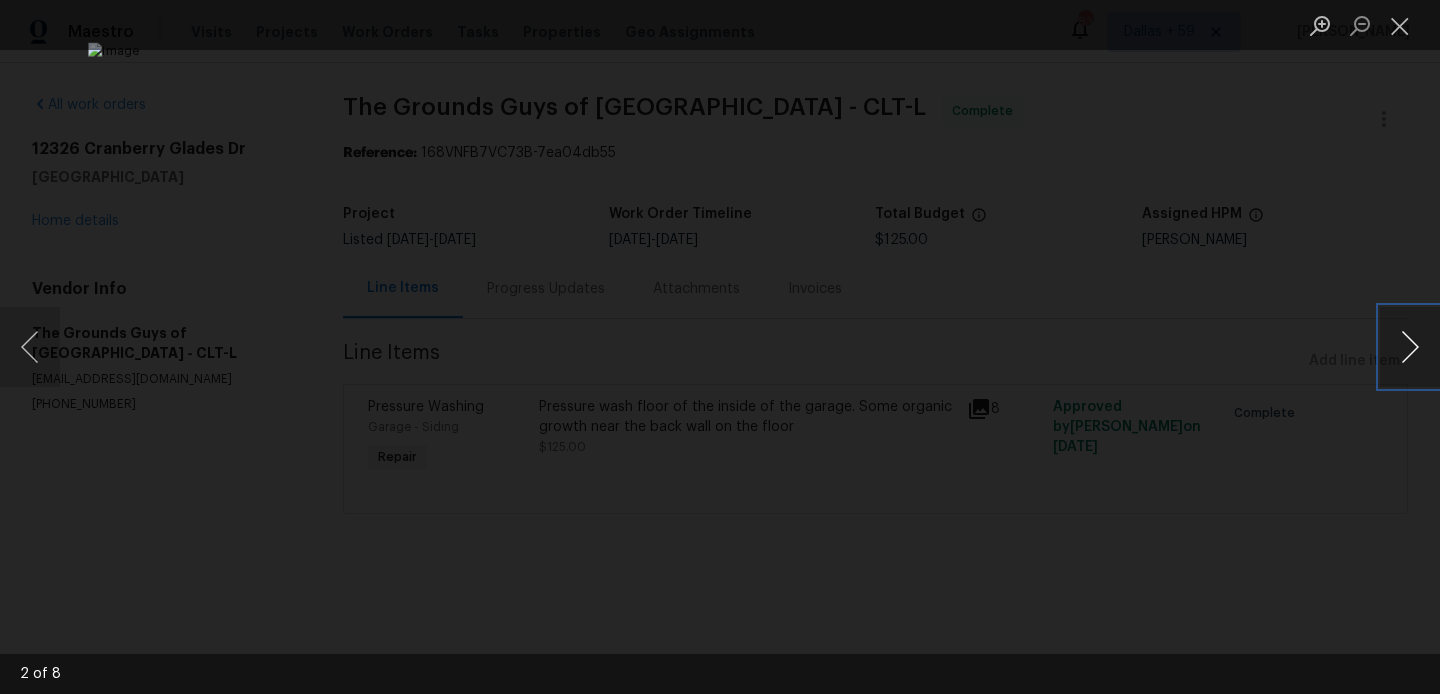 click at bounding box center [1410, 347] 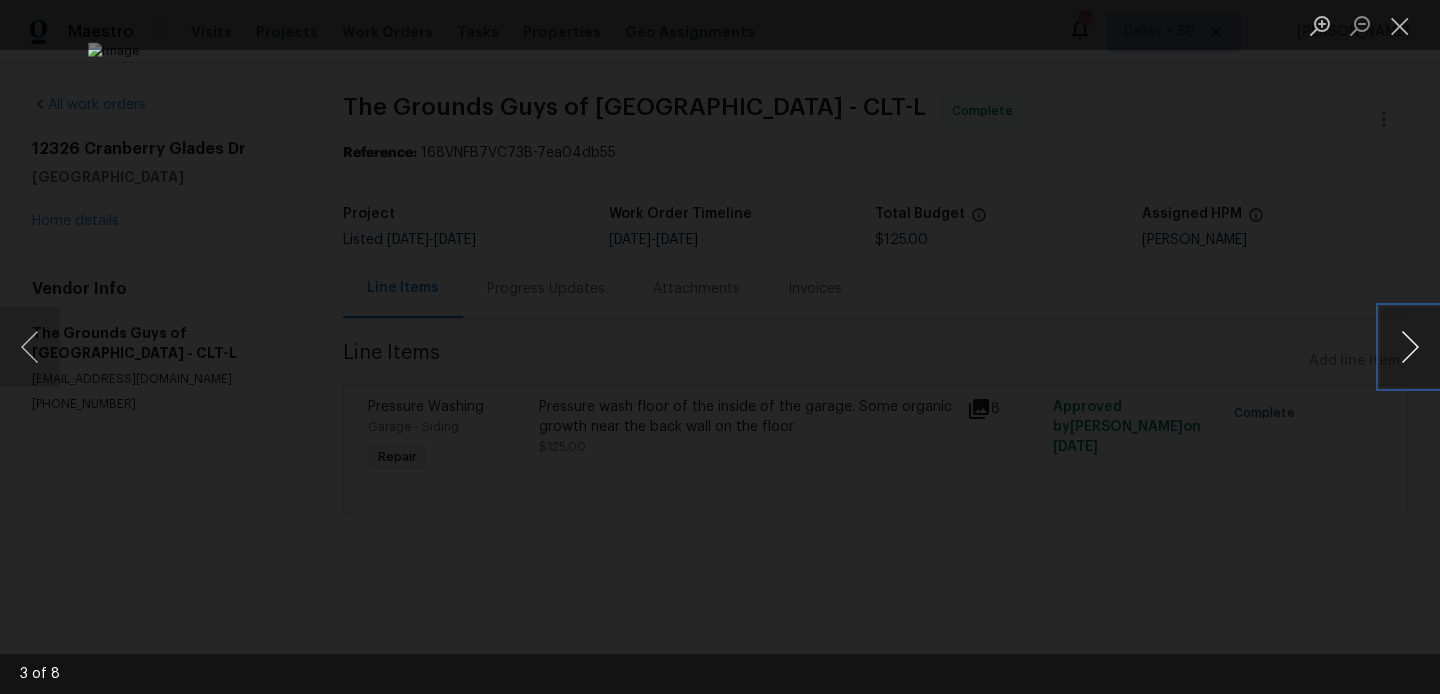 click at bounding box center [1410, 347] 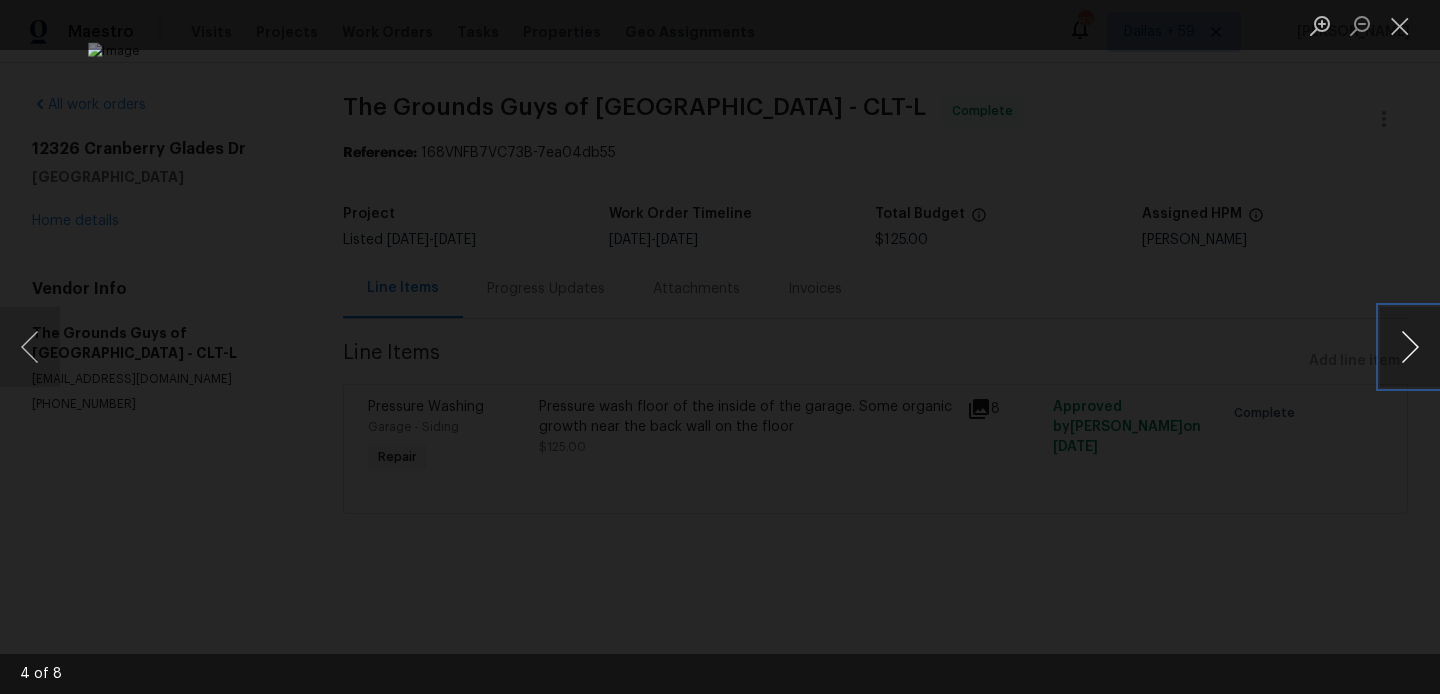 click at bounding box center (1410, 347) 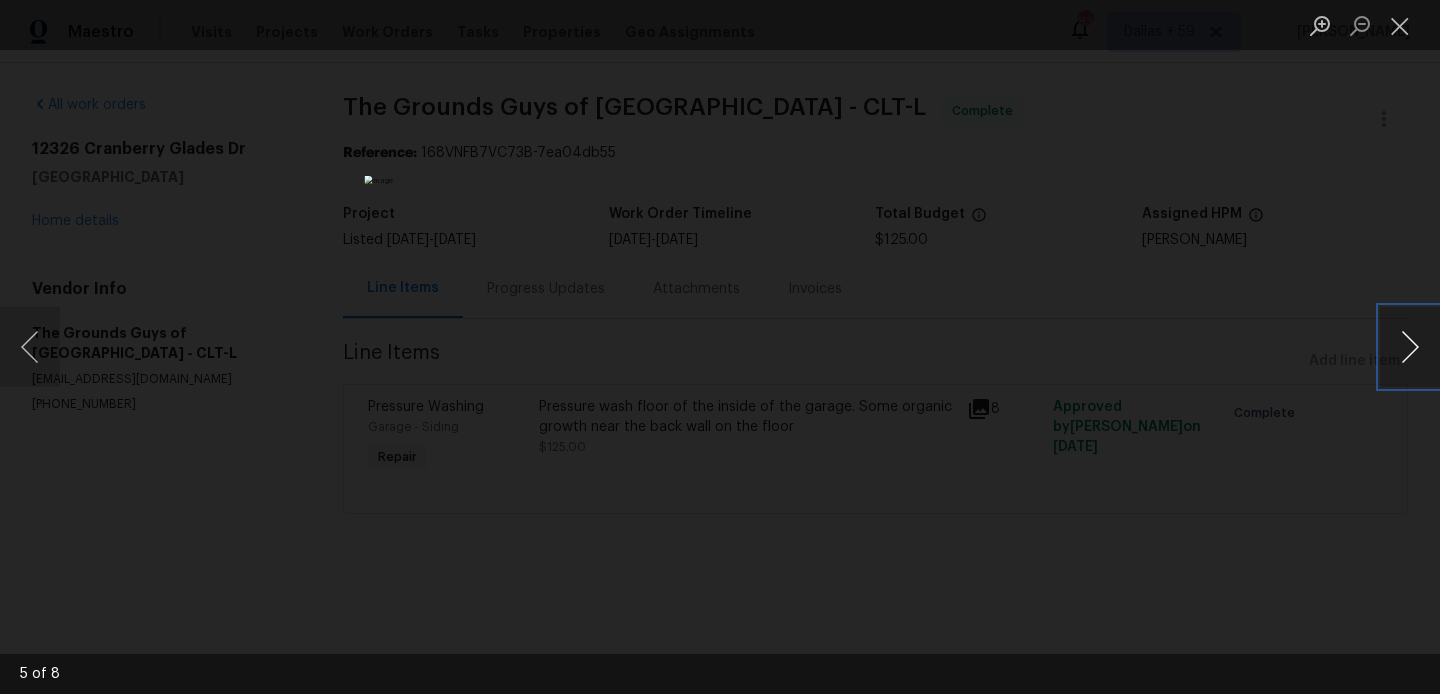click at bounding box center (1410, 347) 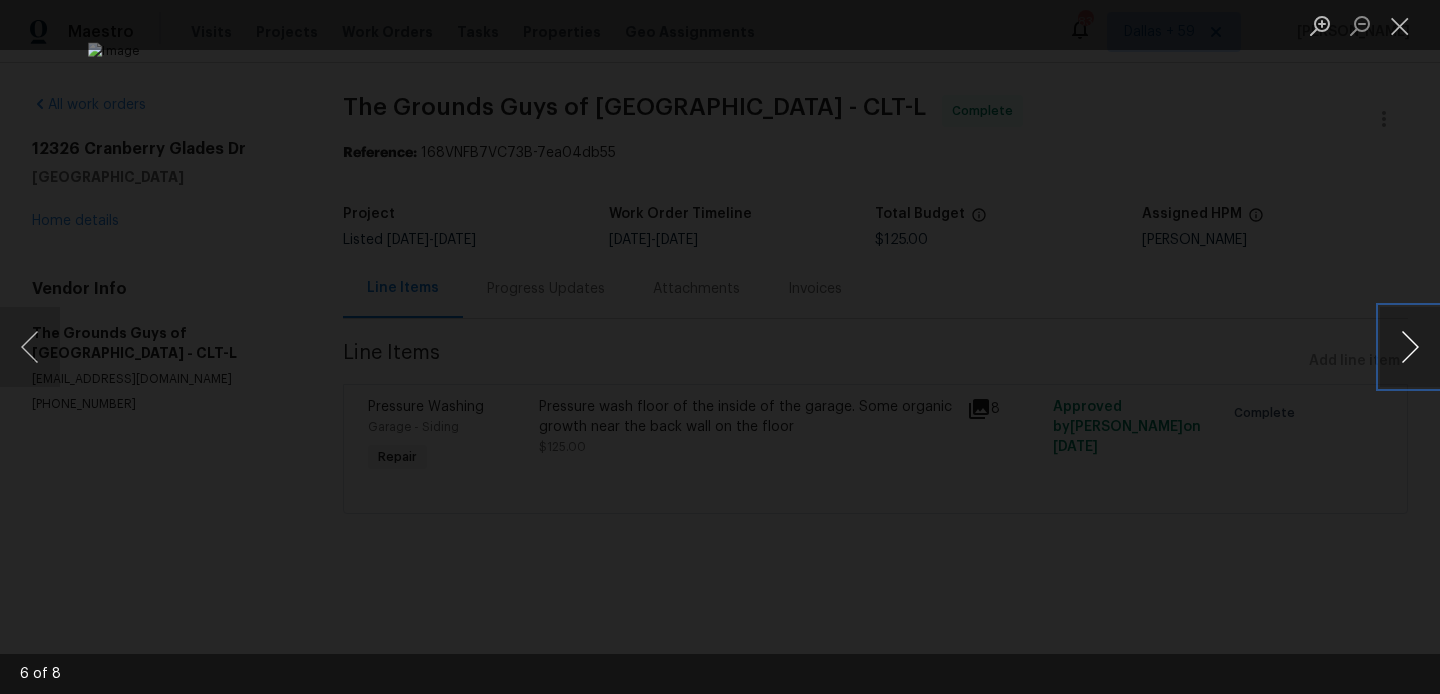 click at bounding box center (1410, 347) 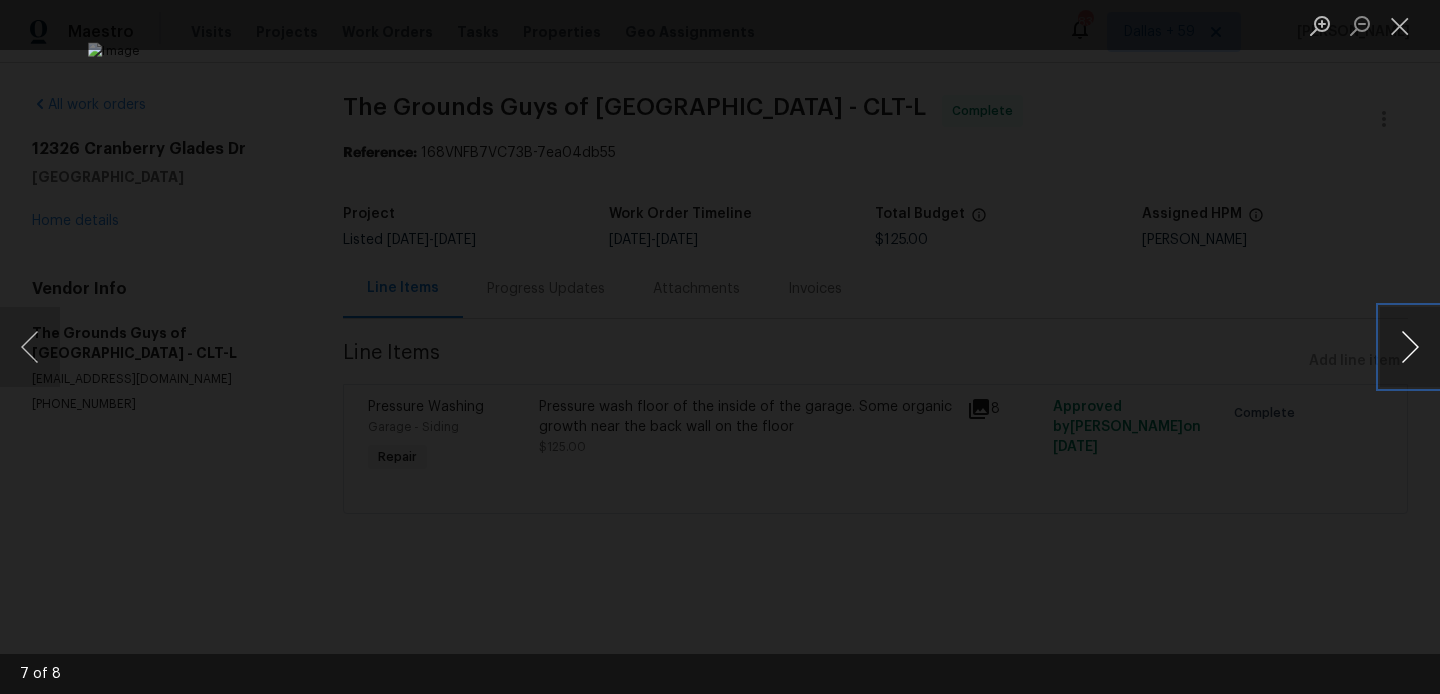 click at bounding box center [1410, 347] 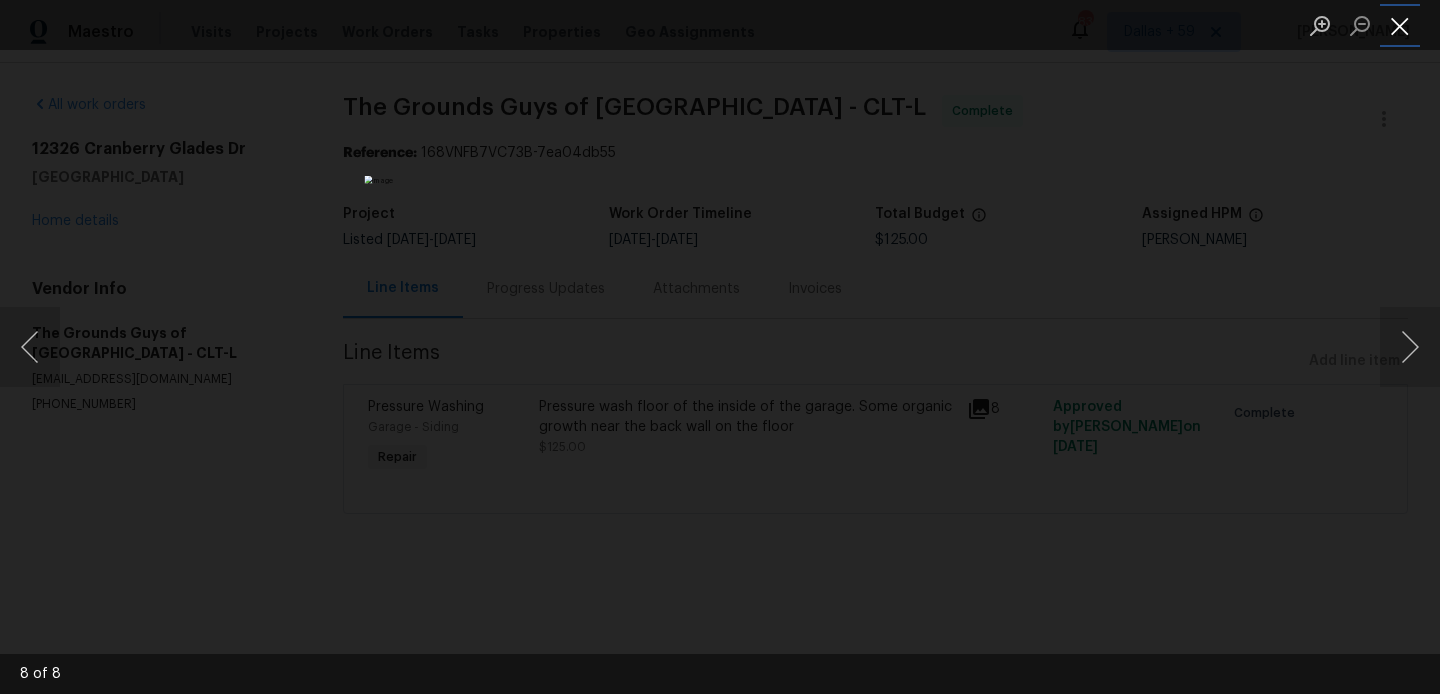 click at bounding box center [1400, 25] 